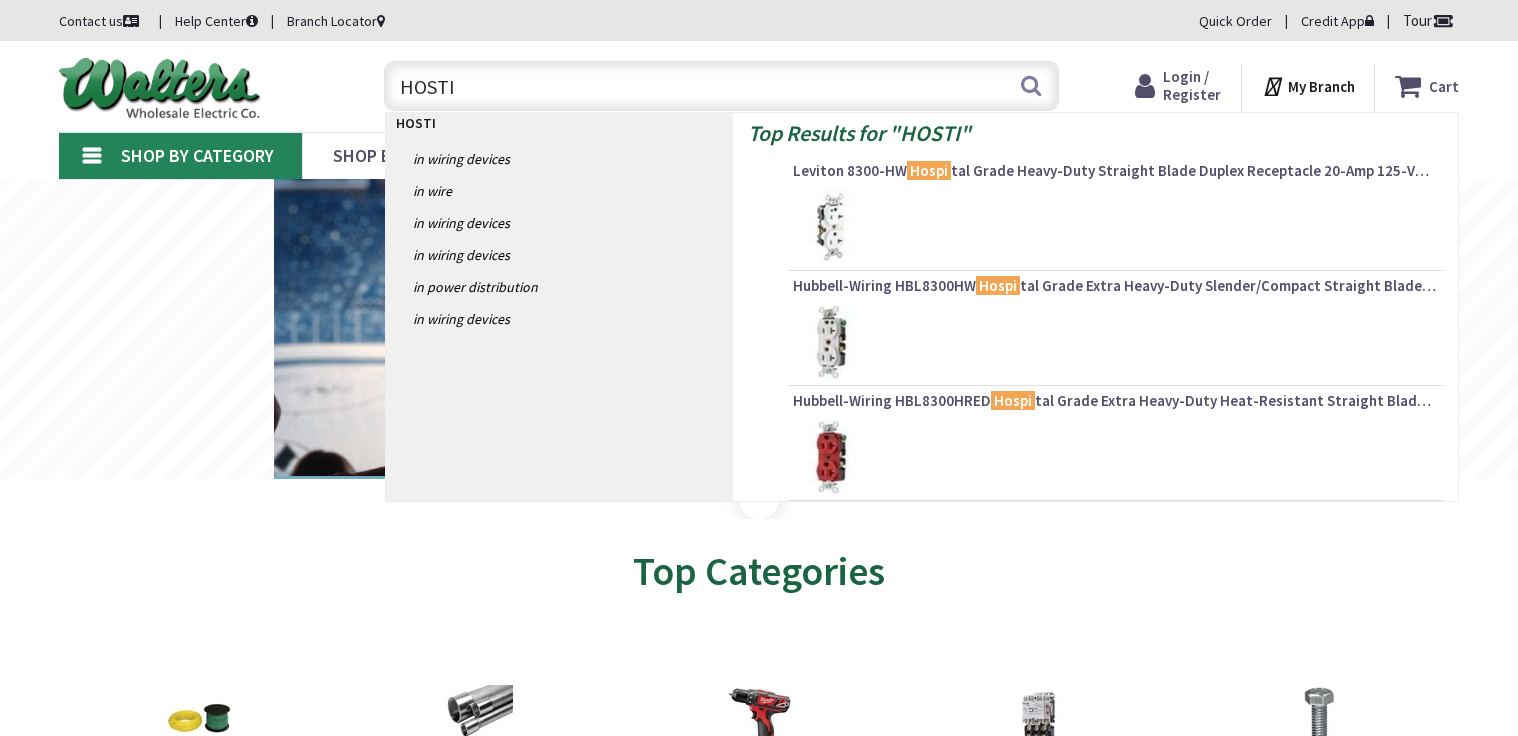 scroll, scrollTop: 0, scrollLeft: 0, axis: both 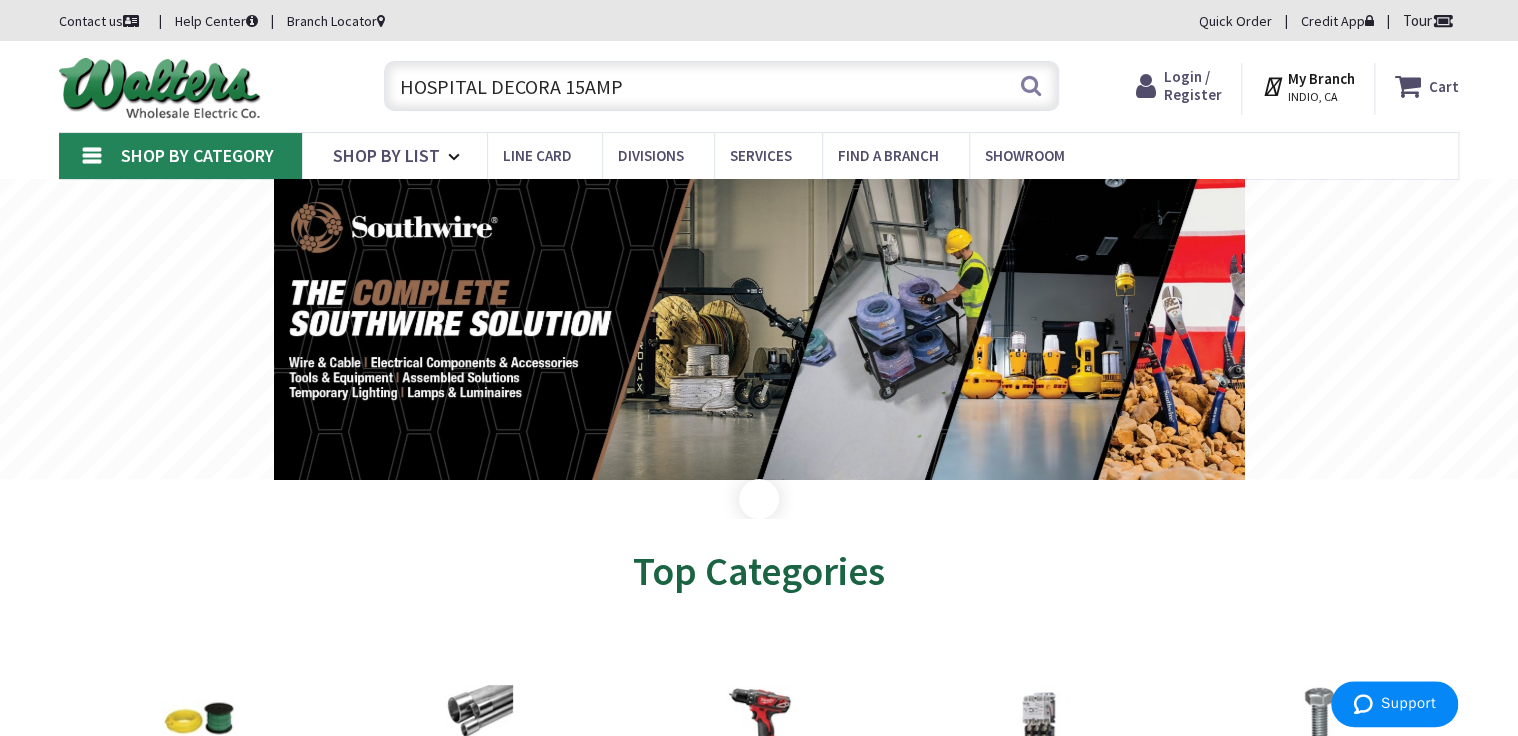 type on "HOSPITAL DECORA 15AMP" 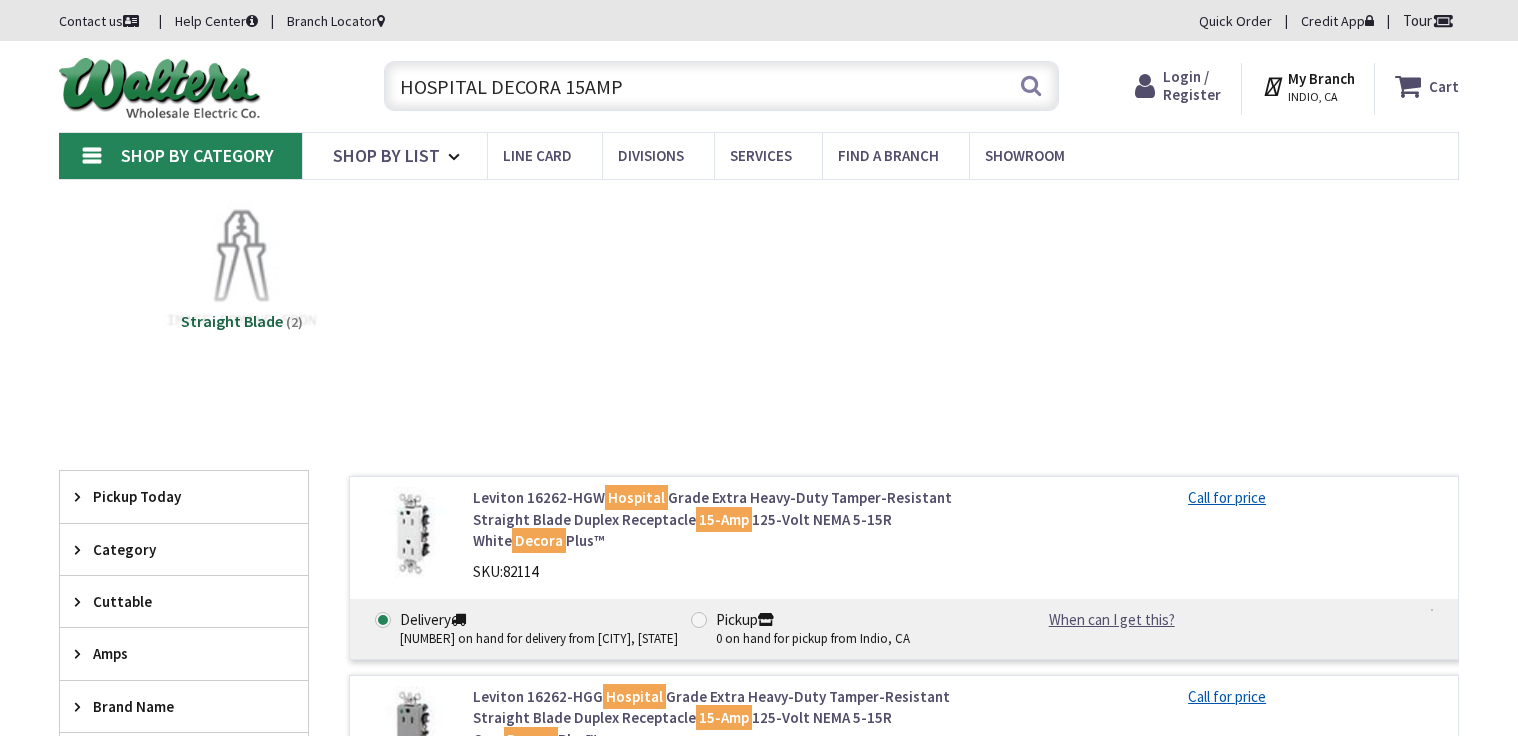 scroll, scrollTop: 0, scrollLeft: 0, axis: both 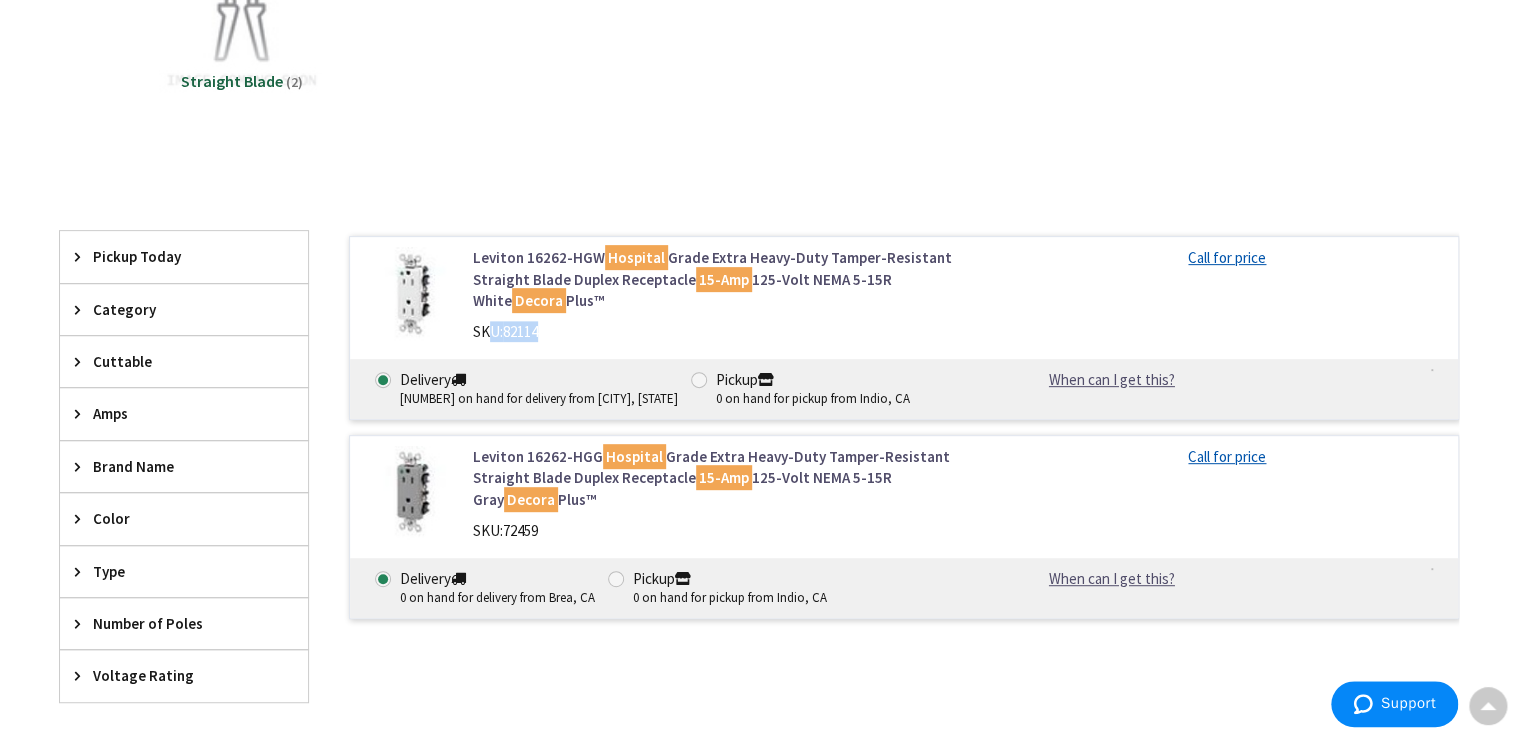 drag, startPoint x: 560, startPoint y: 333, endPoint x: 488, endPoint y: 331, distance: 72.02777 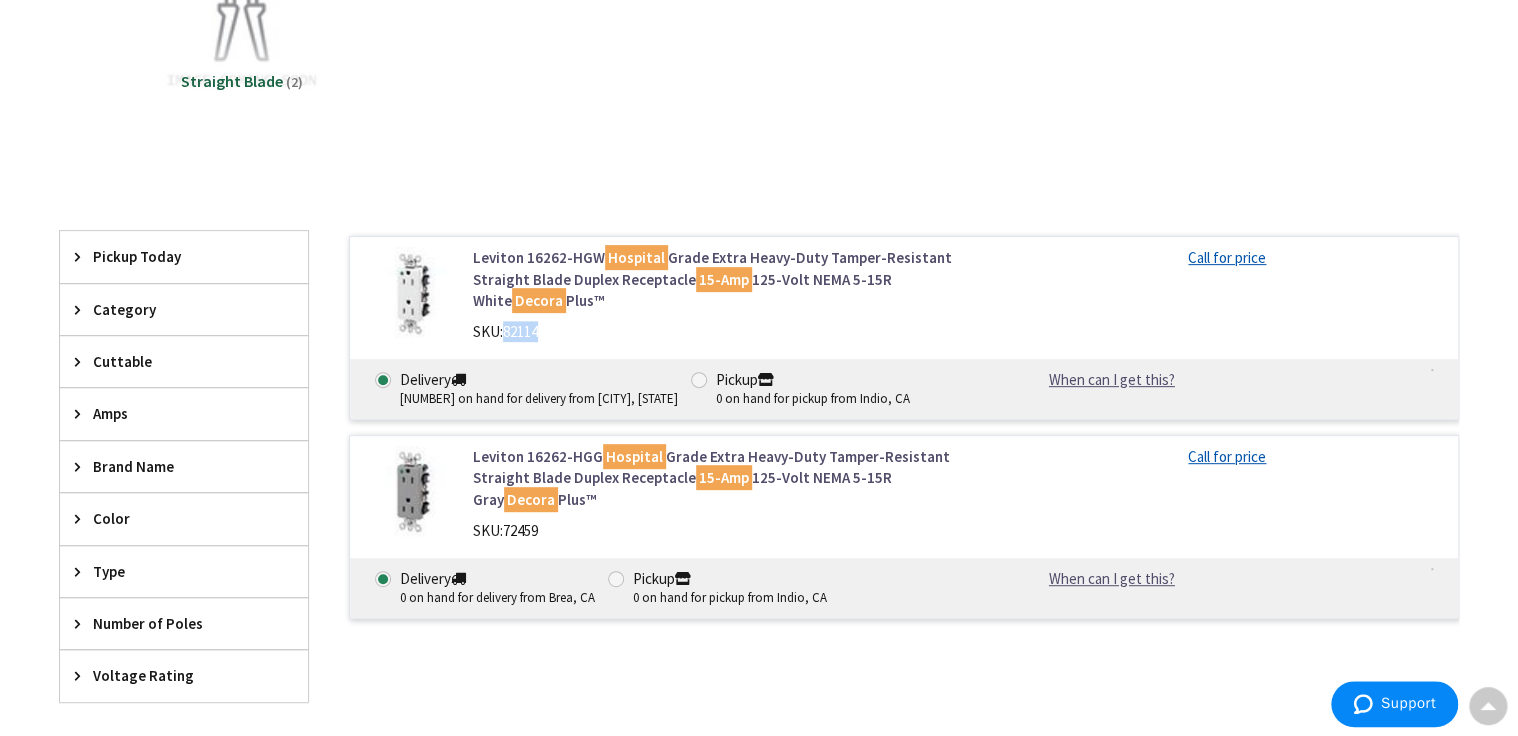 drag, startPoint x: 561, startPoint y: 340, endPoint x: 506, endPoint y: 335, distance: 55.226807 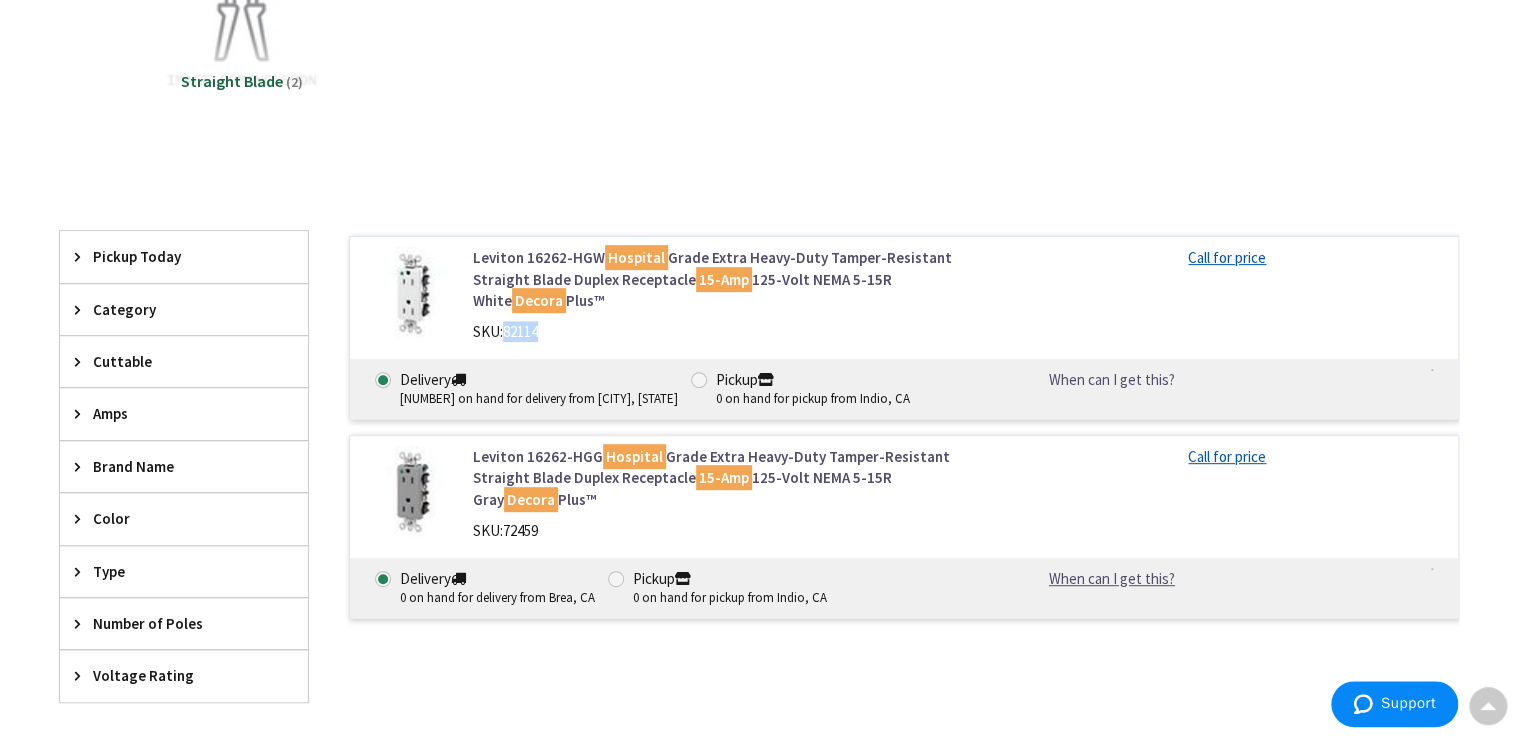 drag, startPoint x: 1036, startPoint y: 369, endPoint x: 1007, endPoint y: 379, distance: 30.675724 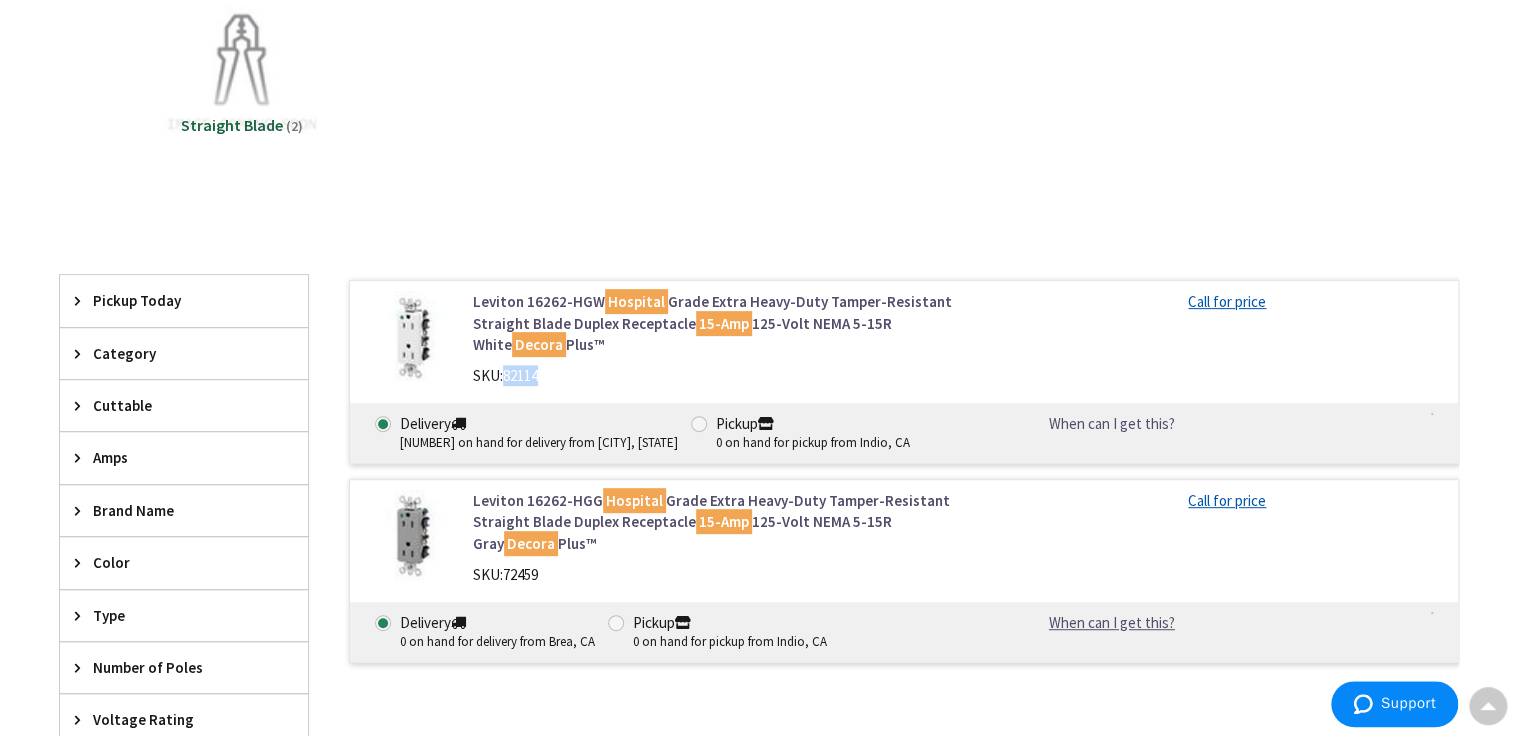 scroll, scrollTop: 0, scrollLeft: 0, axis: both 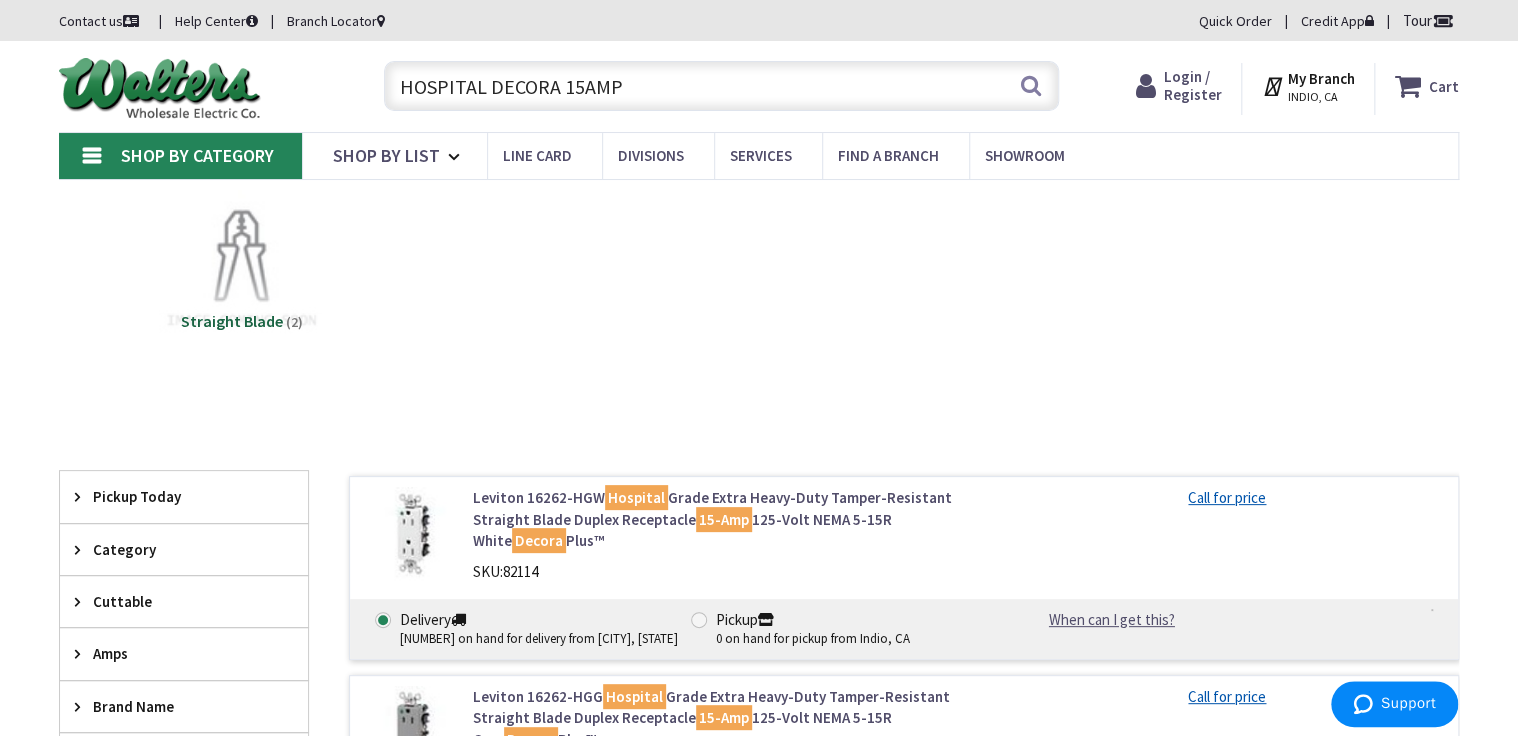 click on "HOSPITAL DECORA 15AMP" at bounding box center [721, 86] 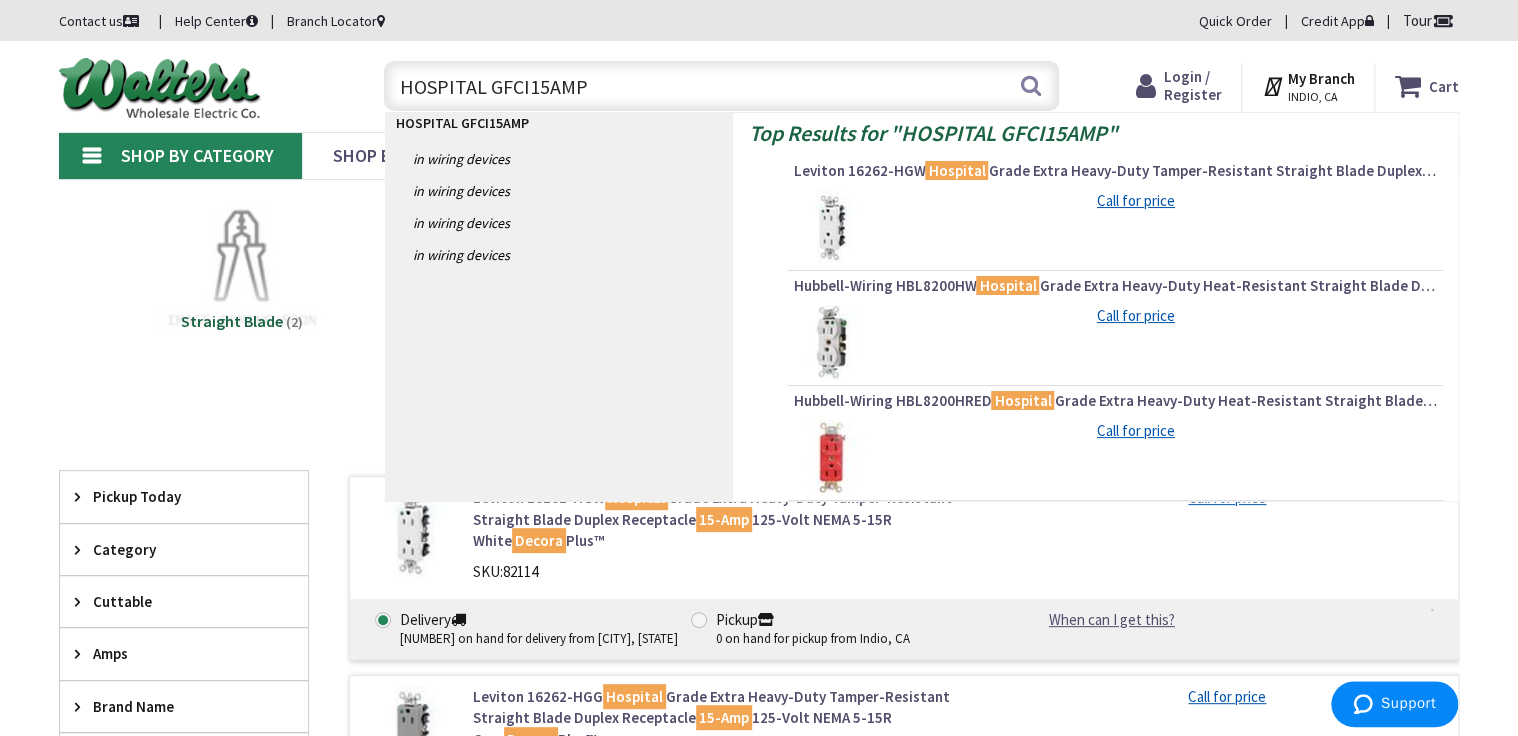 type on "HOSPITAL GFCI 15AMP" 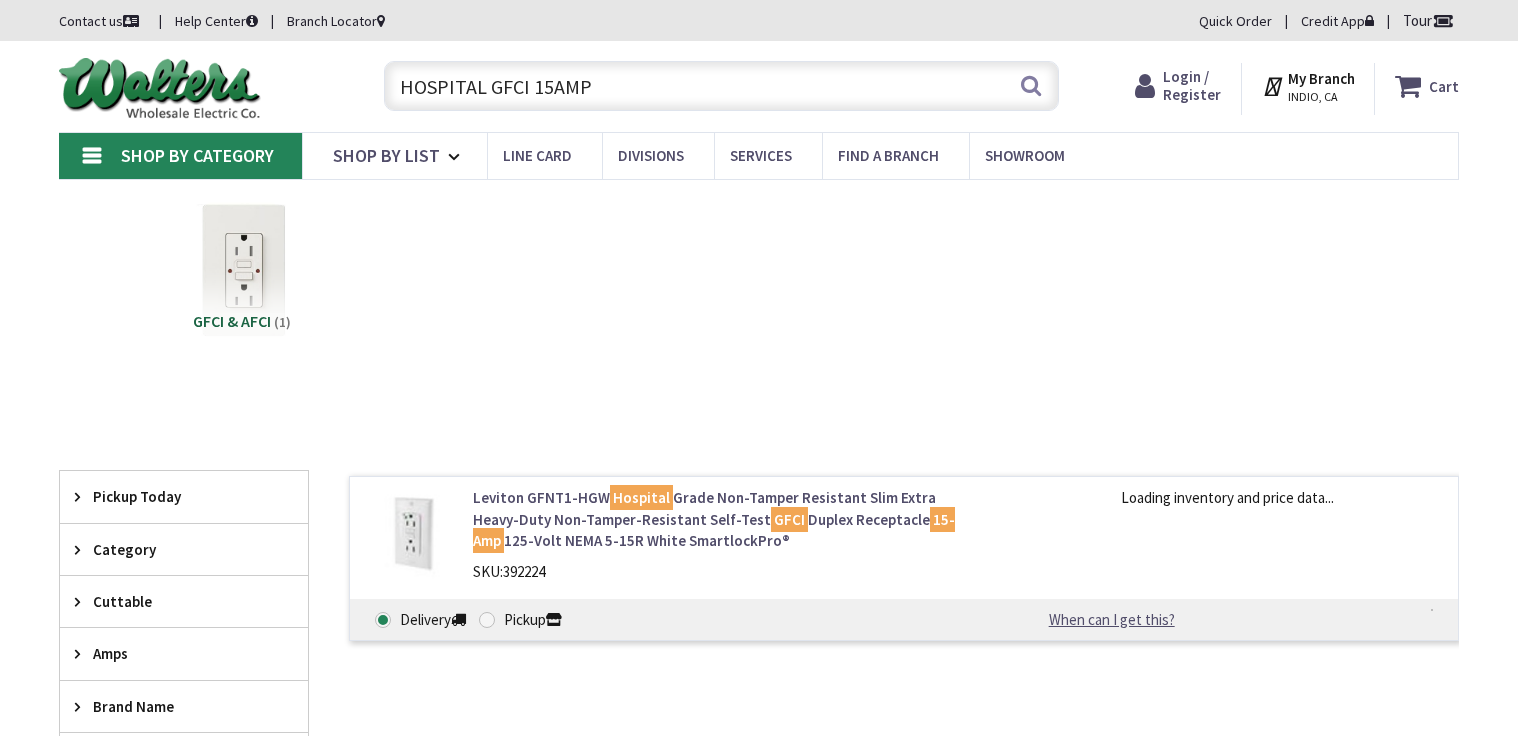 scroll, scrollTop: 0, scrollLeft: 0, axis: both 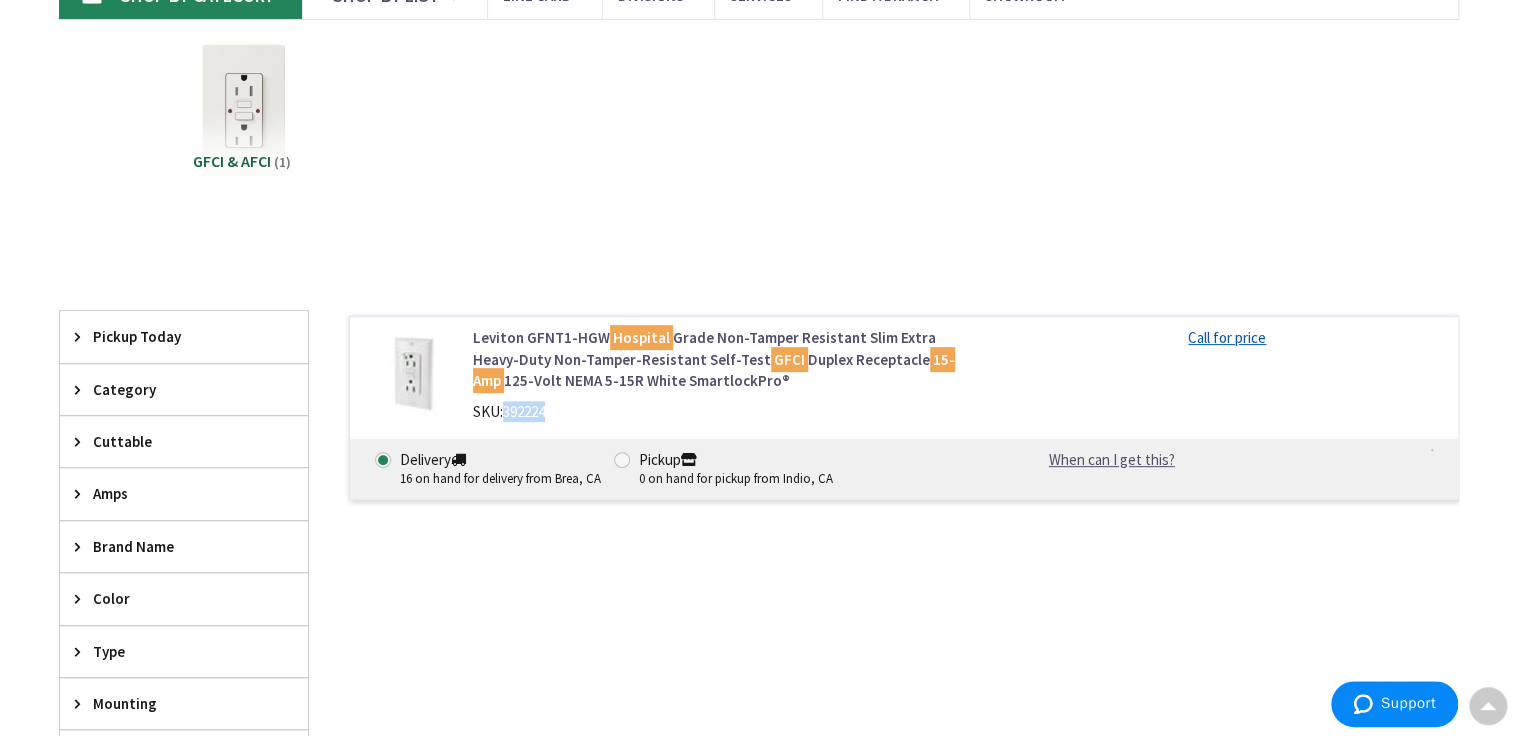 drag, startPoint x: 558, startPoint y: 413, endPoint x: 508, endPoint y: 414, distance: 50.01 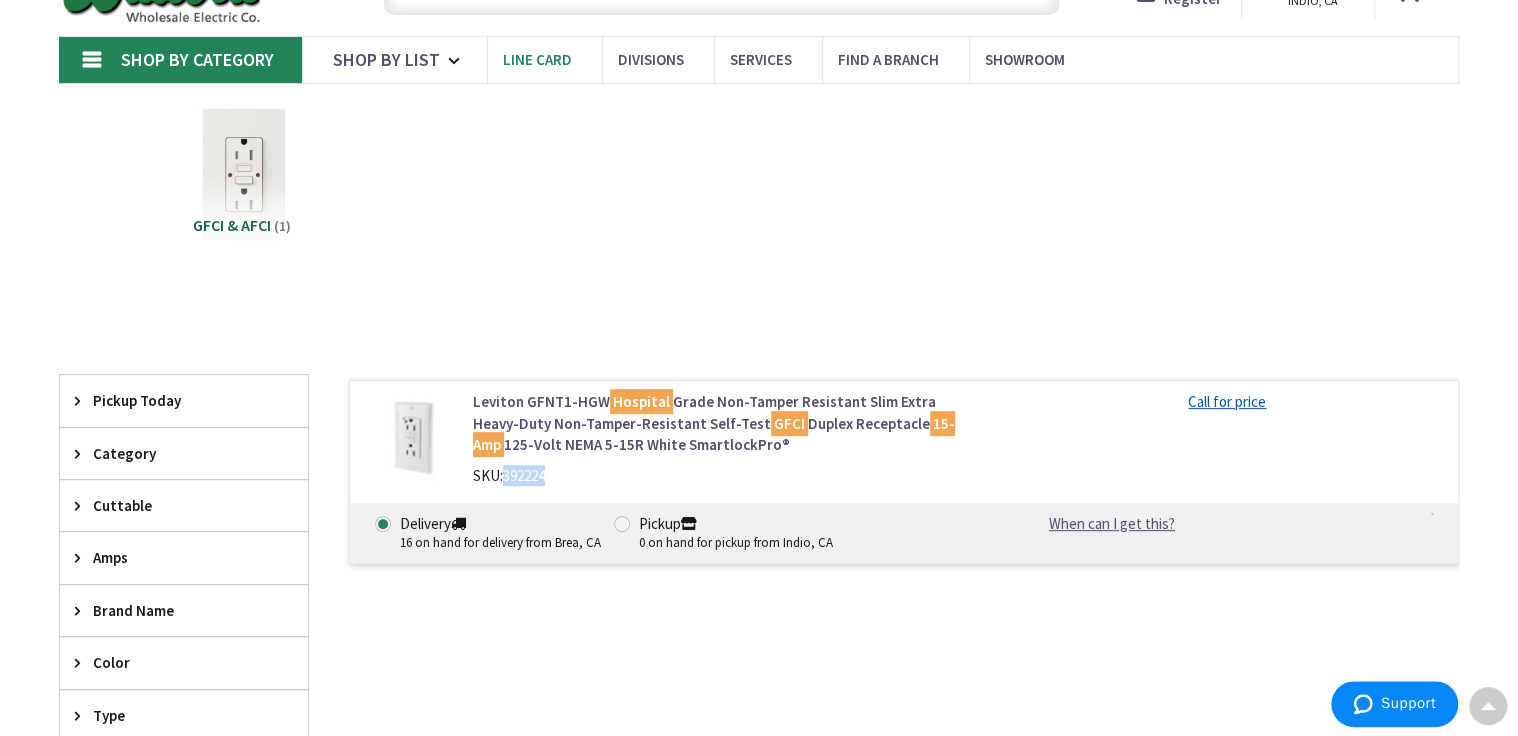 scroll, scrollTop: 0, scrollLeft: 0, axis: both 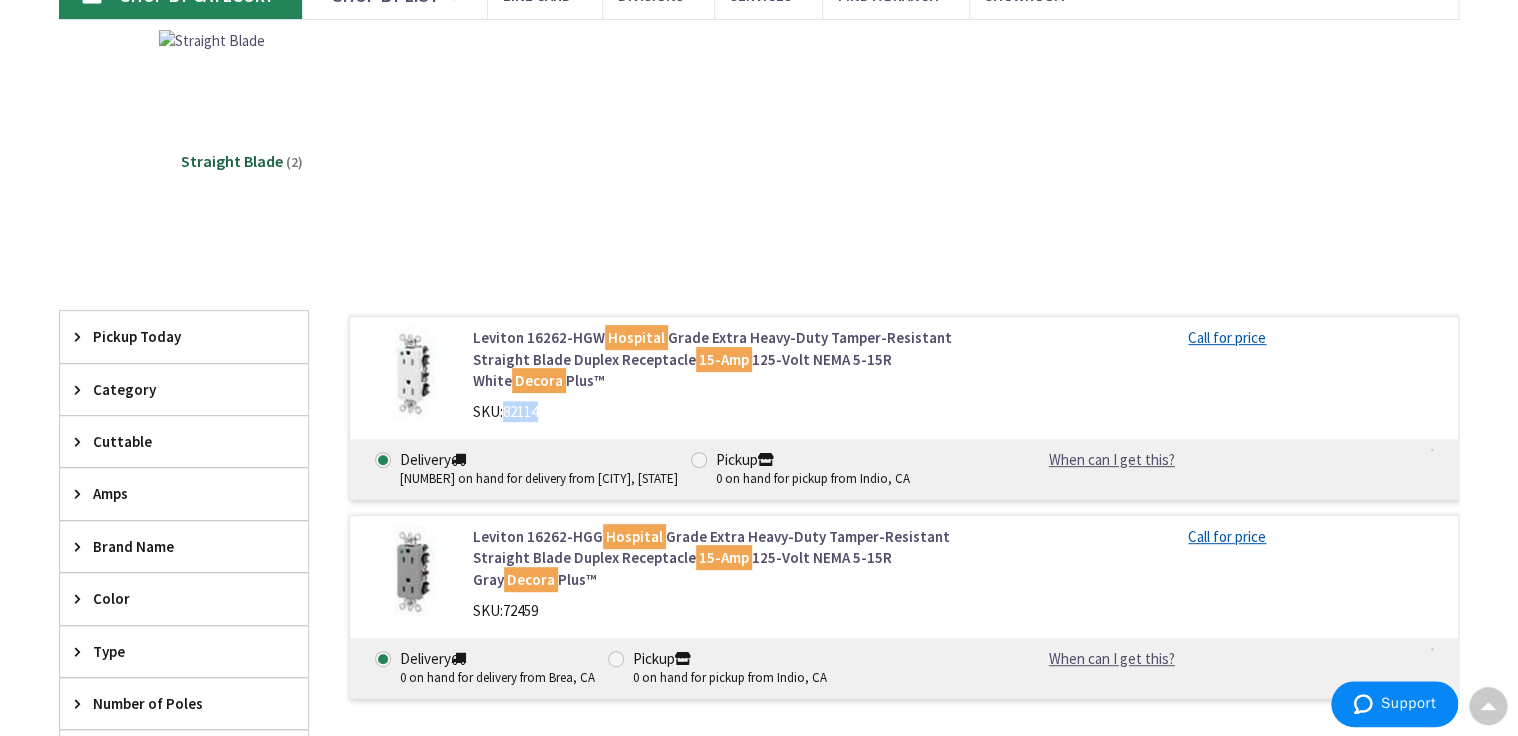drag, startPoint x: 576, startPoint y: 409, endPoint x: 507, endPoint y: 416, distance: 69.354164 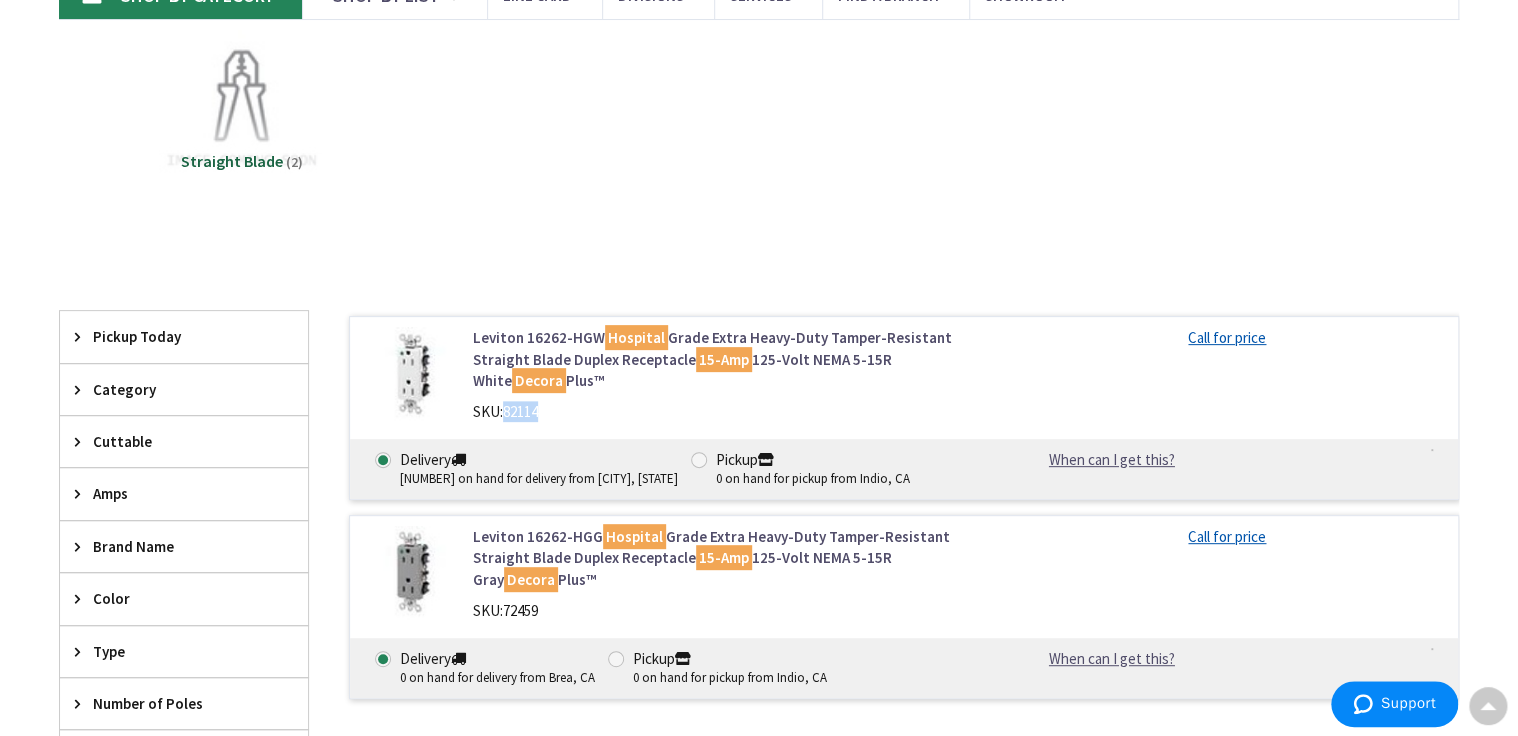 copy on "82114" 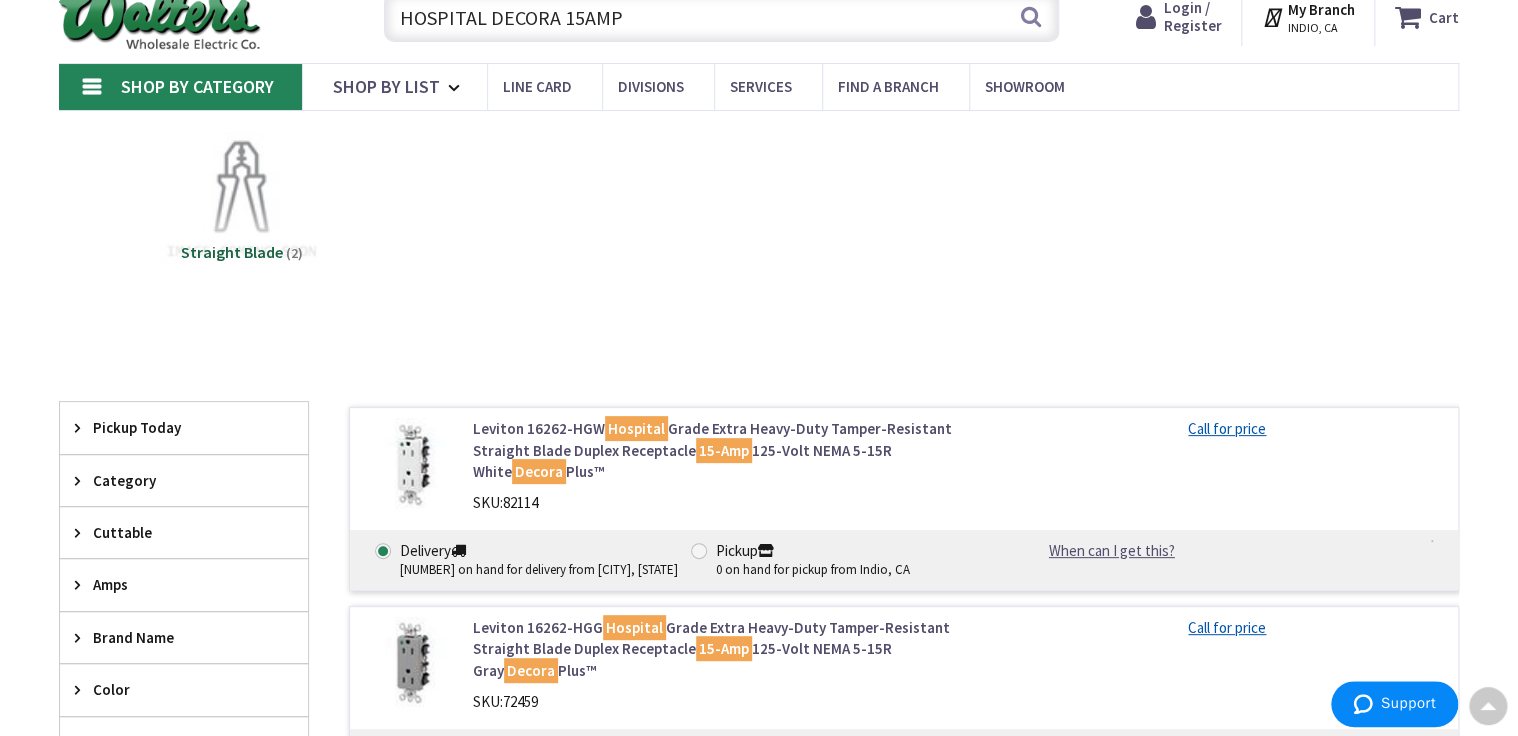 scroll, scrollTop: 0, scrollLeft: 0, axis: both 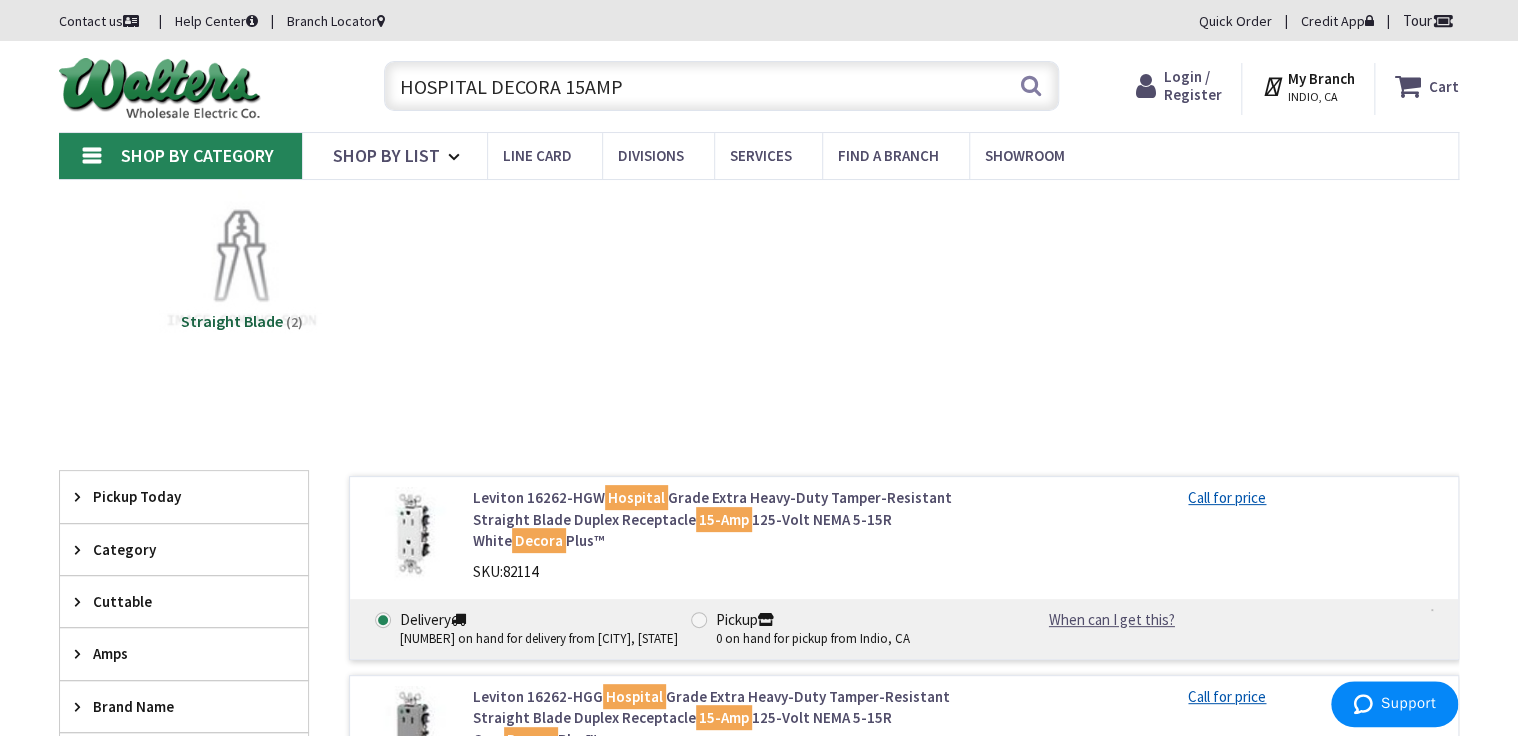 click on "HOSPITAL DECORA 15AMP" at bounding box center (721, 86) 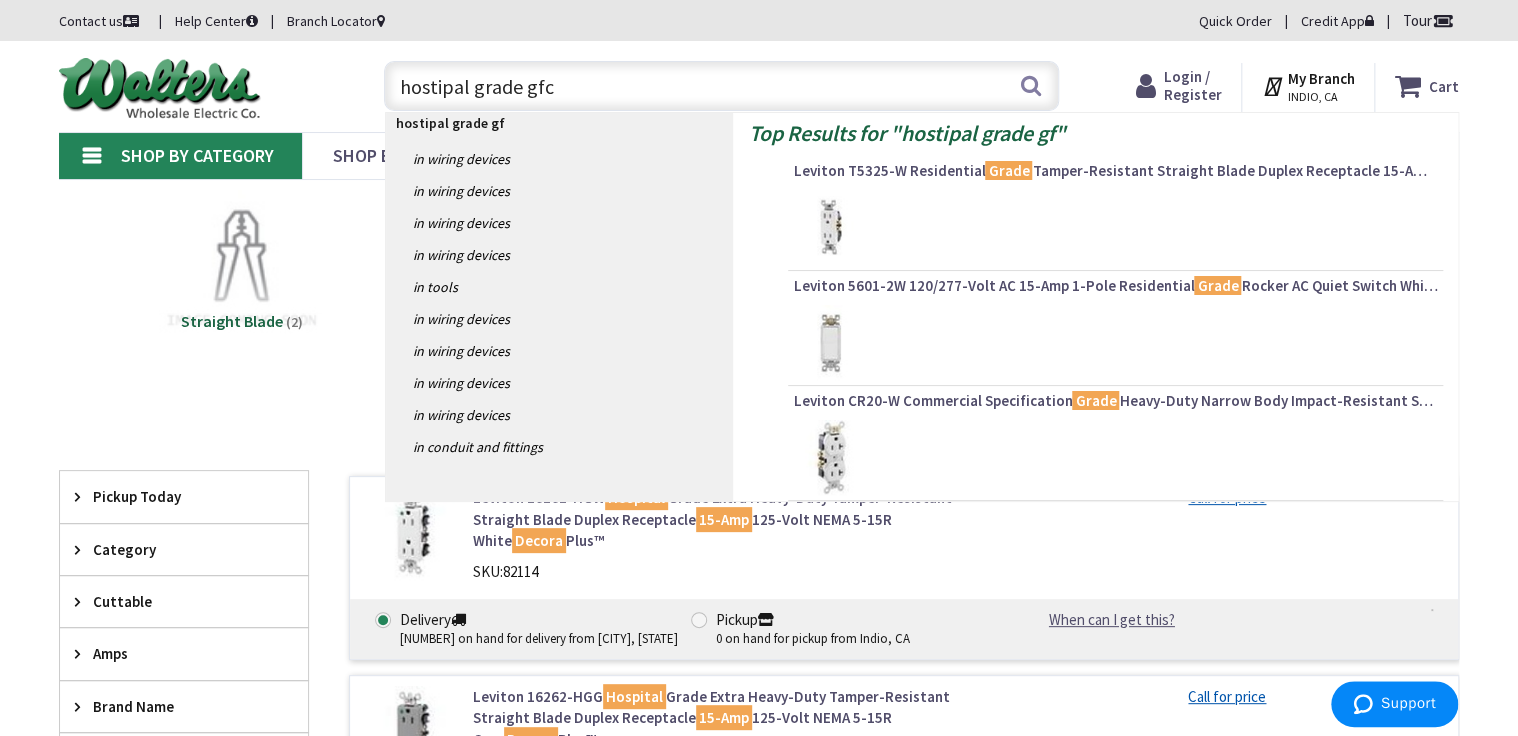 type on "hostipal grade gfci" 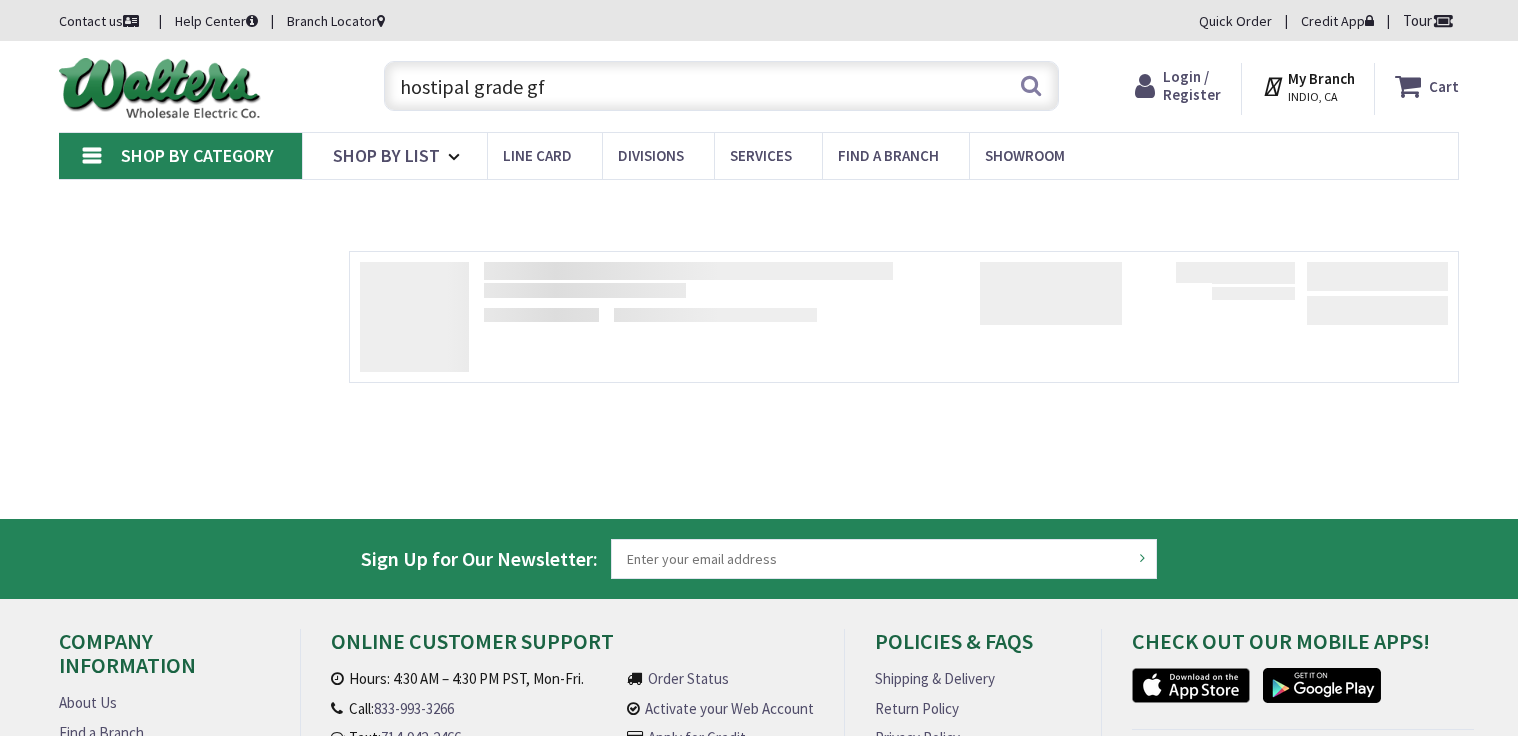 scroll, scrollTop: 0, scrollLeft: 0, axis: both 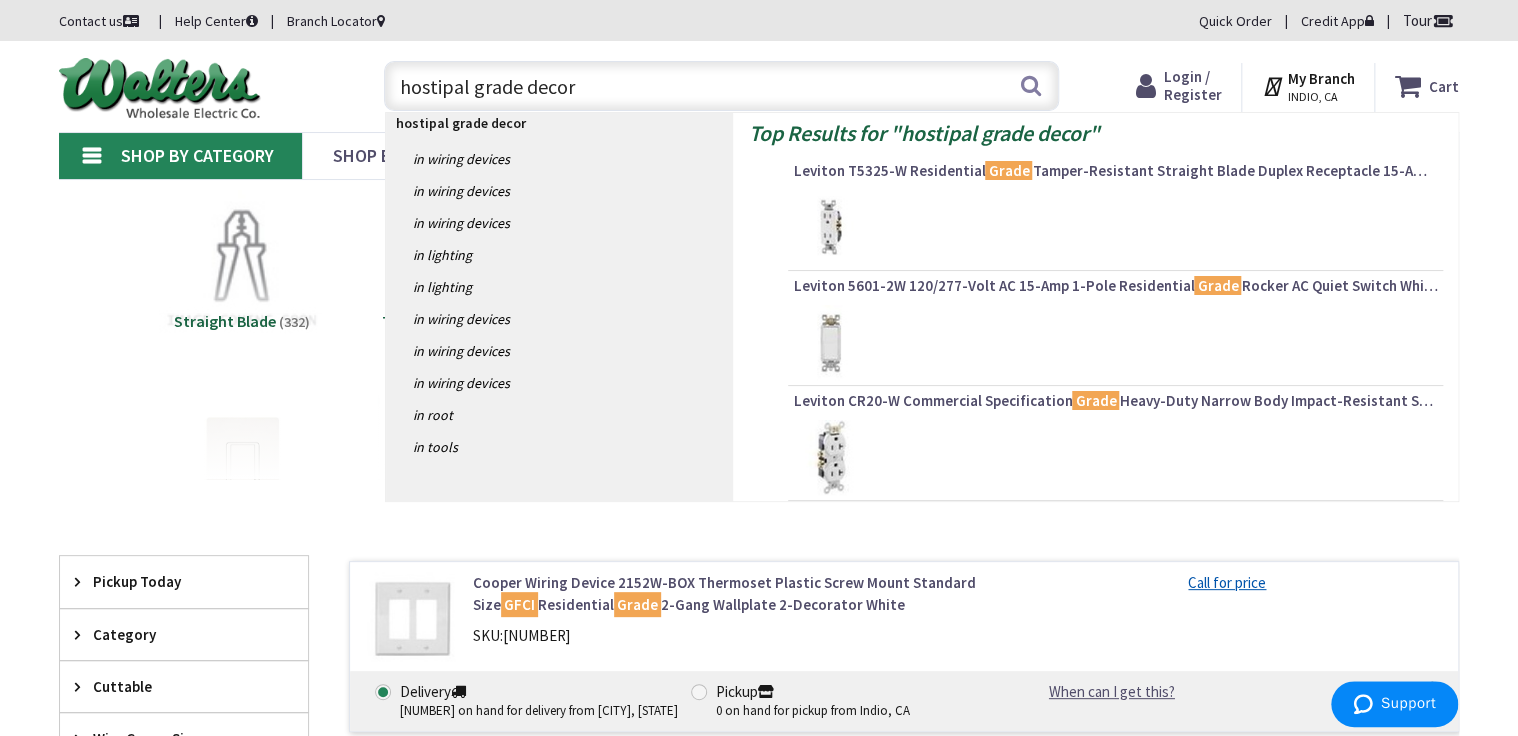 type on "hostipal grade decora" 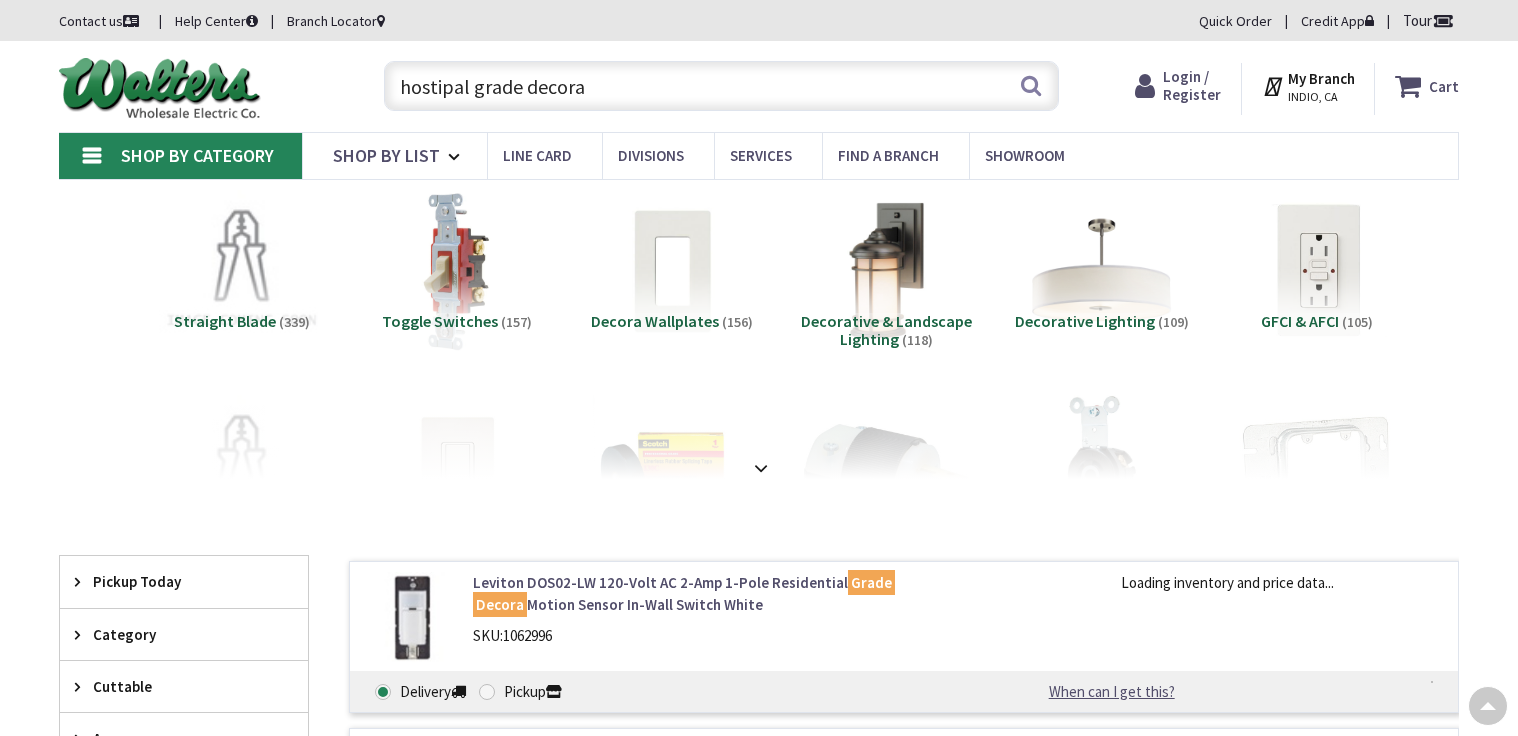 scroll, scrollTop: 400, scrollLeft: 0, axis: vertical 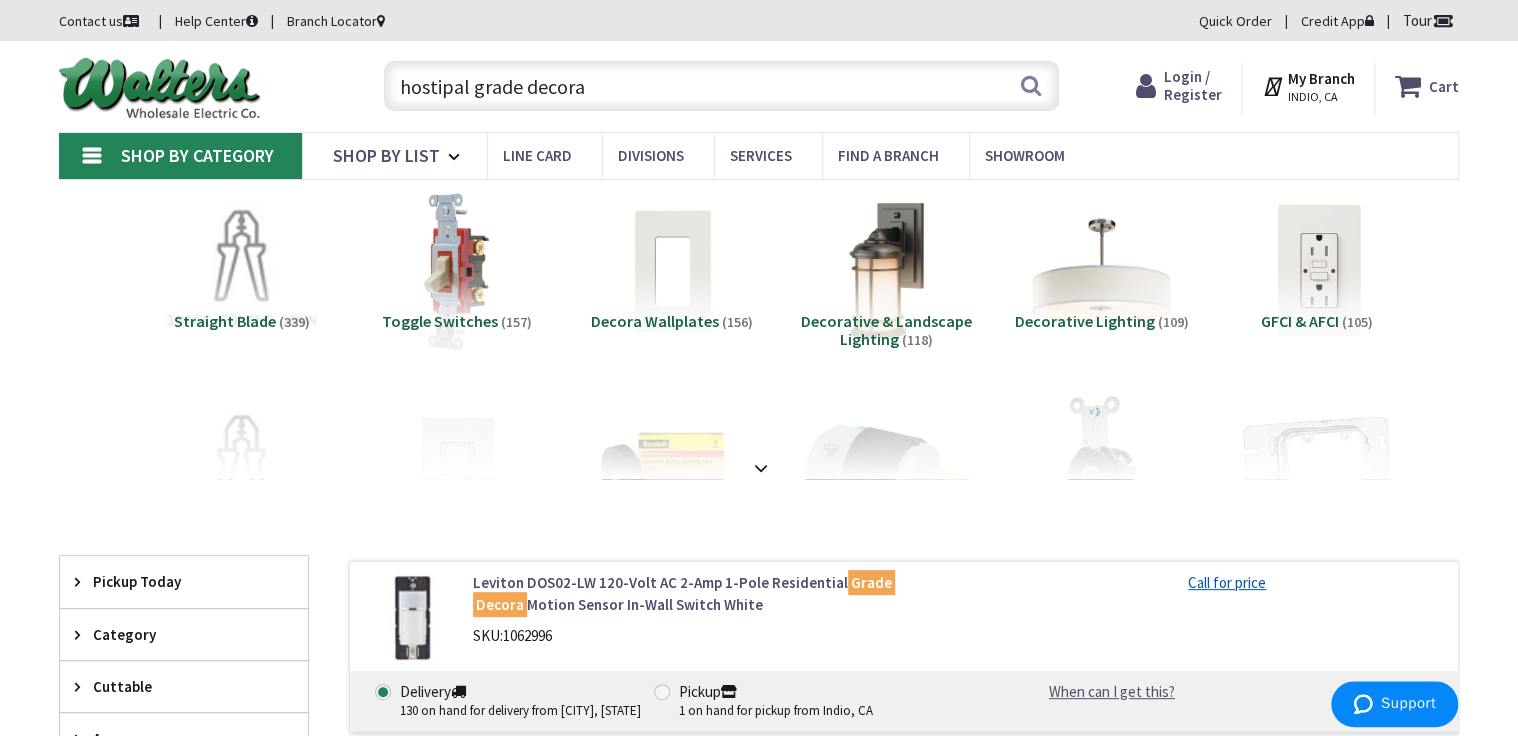 click on "hostipal grade decora" at bounding box center (721, 86) 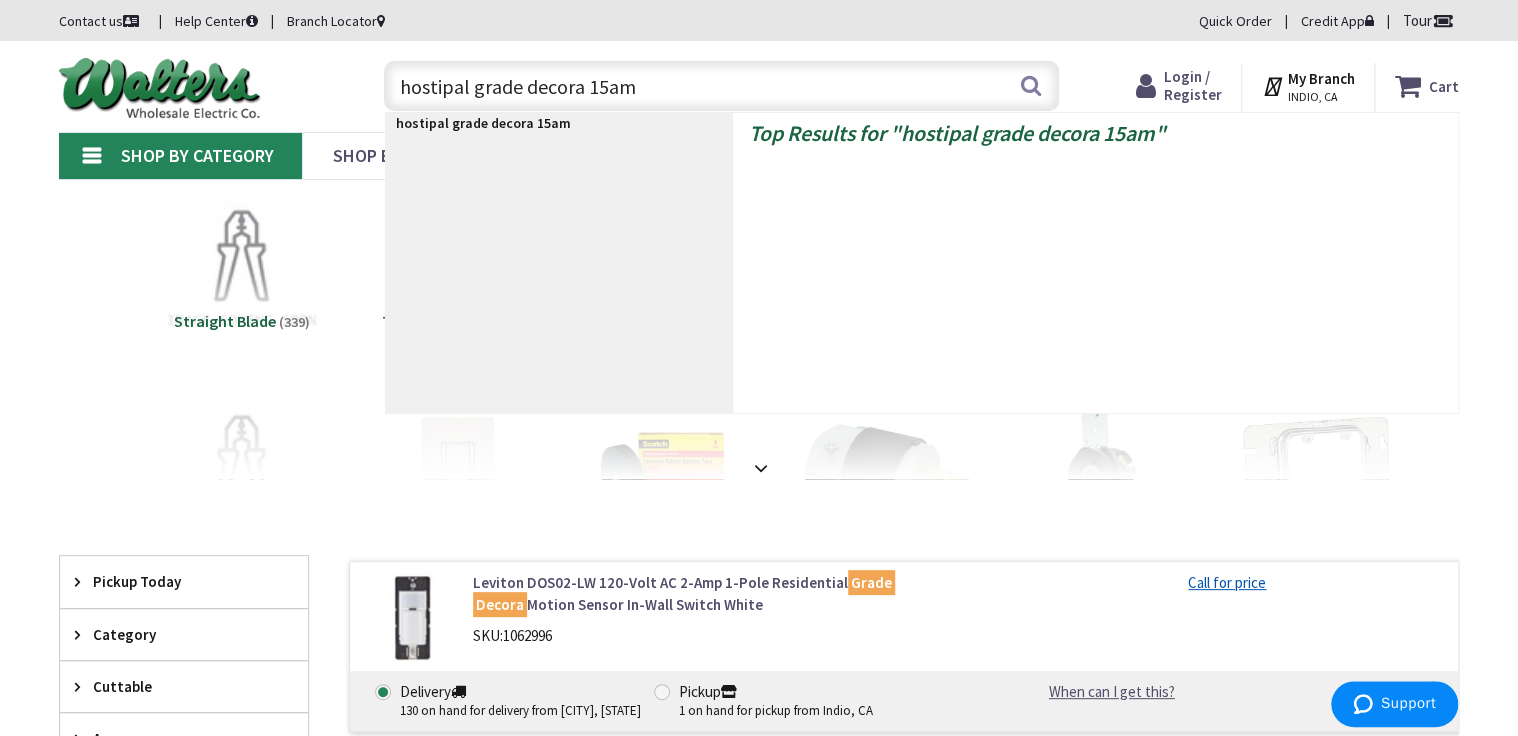 type on "hostipal grade decora 15amp" 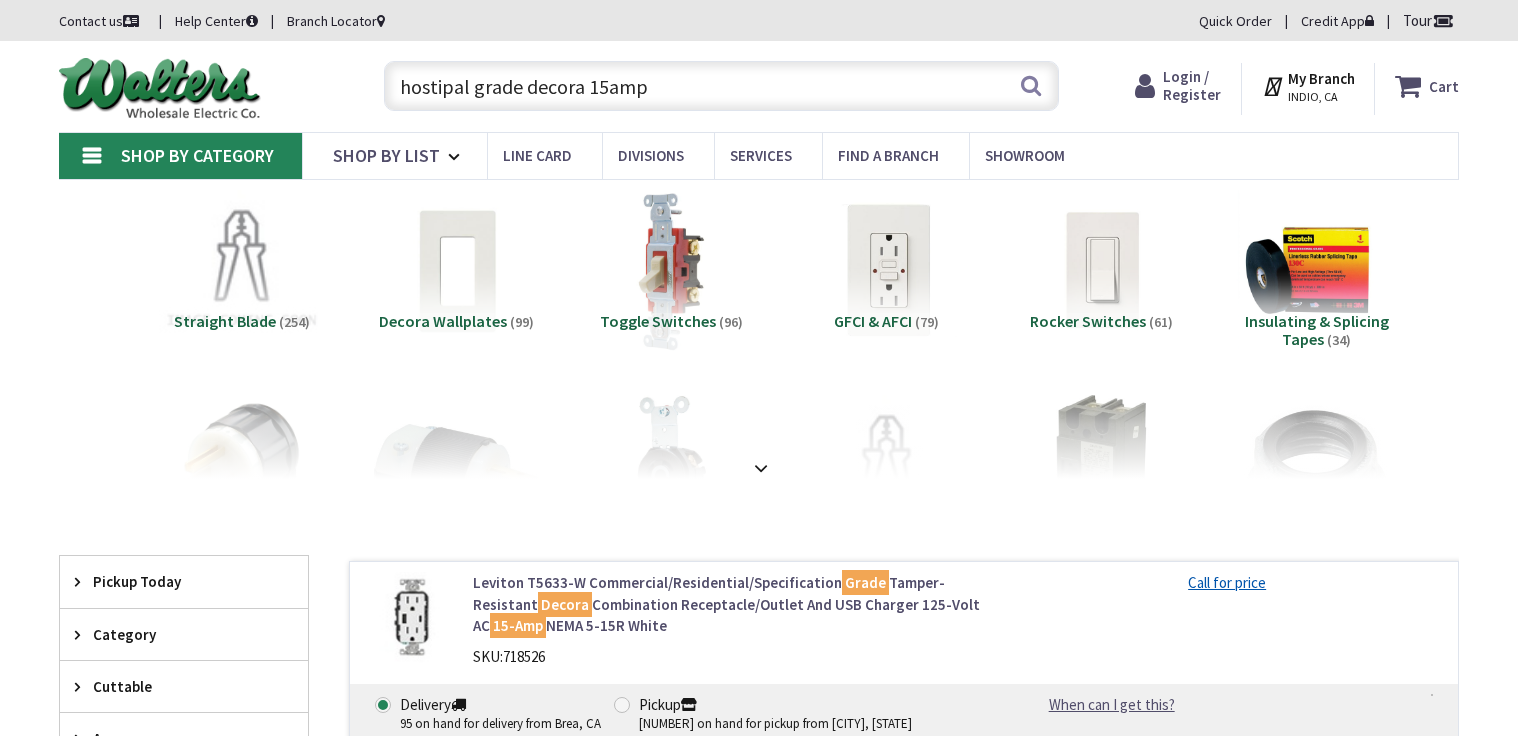scroll, scrollTop: 243, scrollLeft: 0, axis: vertical 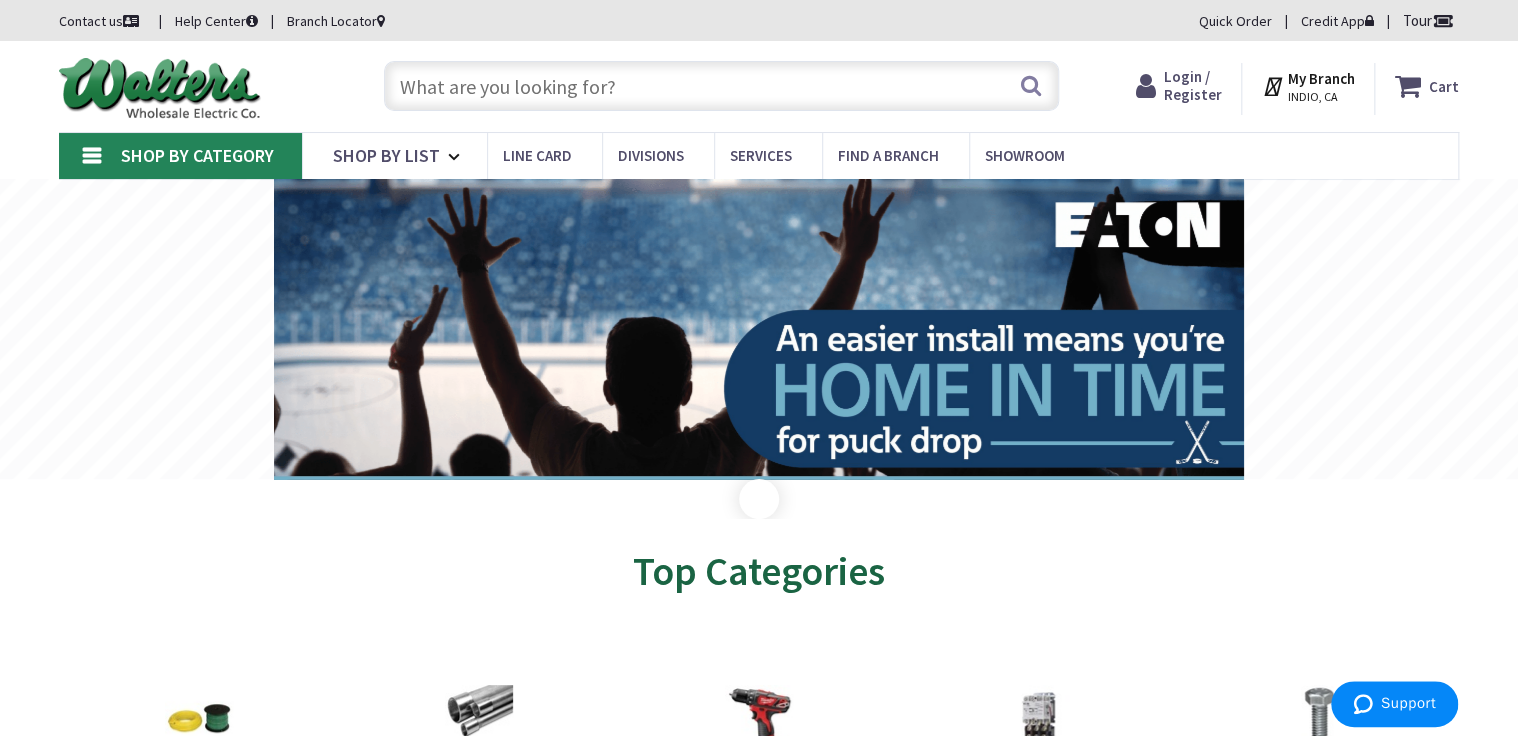 click at bounding box center [721, 86] 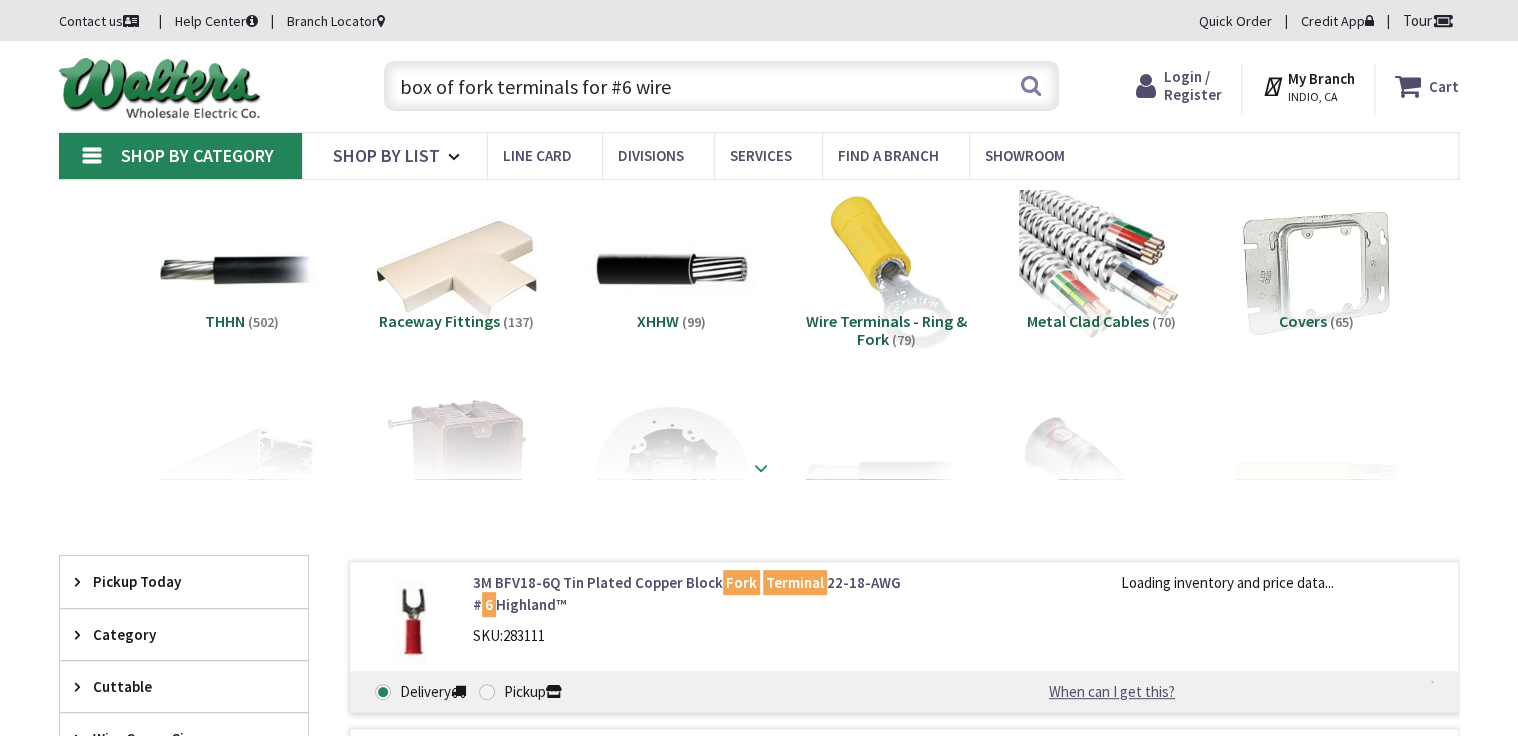 scroll, scrollTop: 79, scrollLeft: 0, axis: vertical 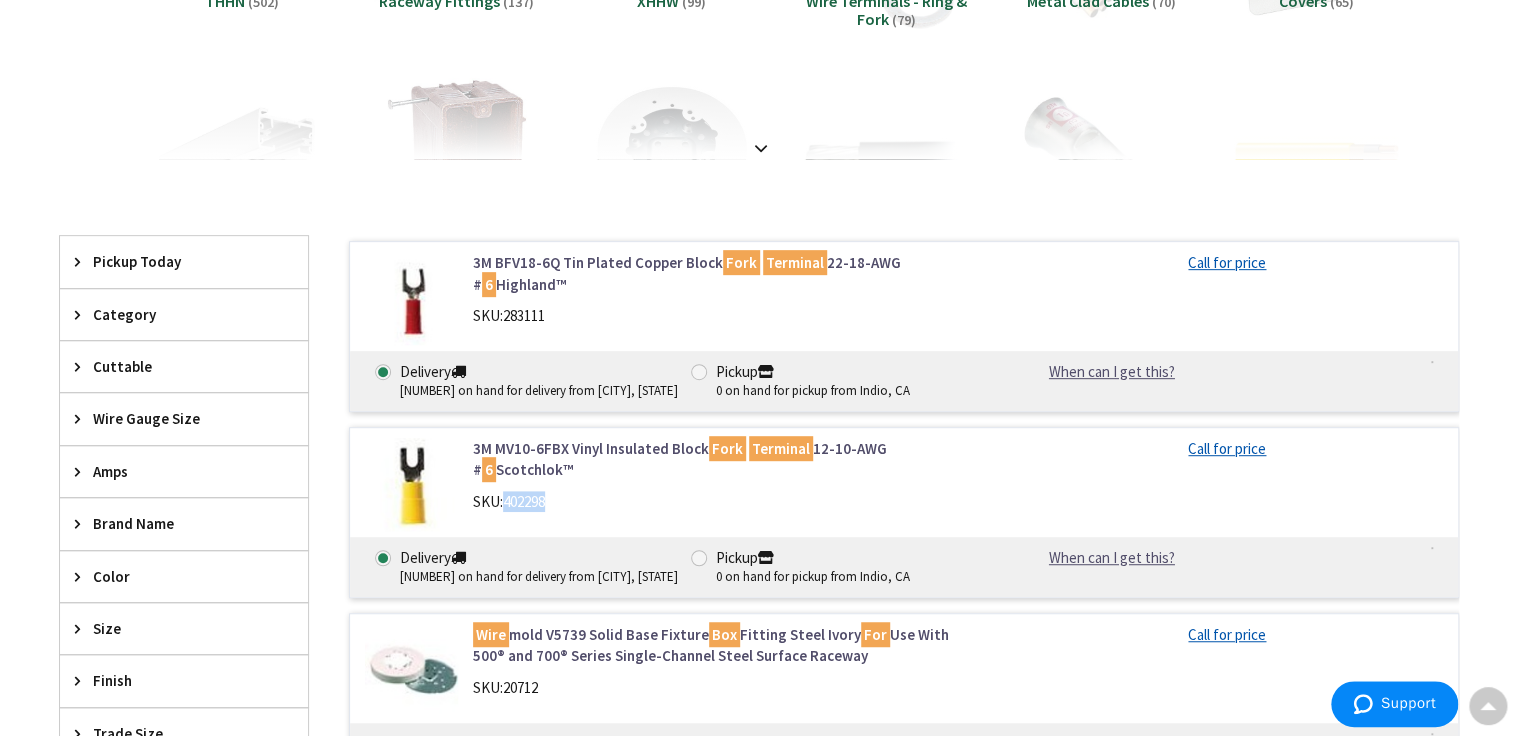drag, startPoint x: 552, startPoint y: 480, endPoint x: 508, endPoint y: 483, distance: 44.102154 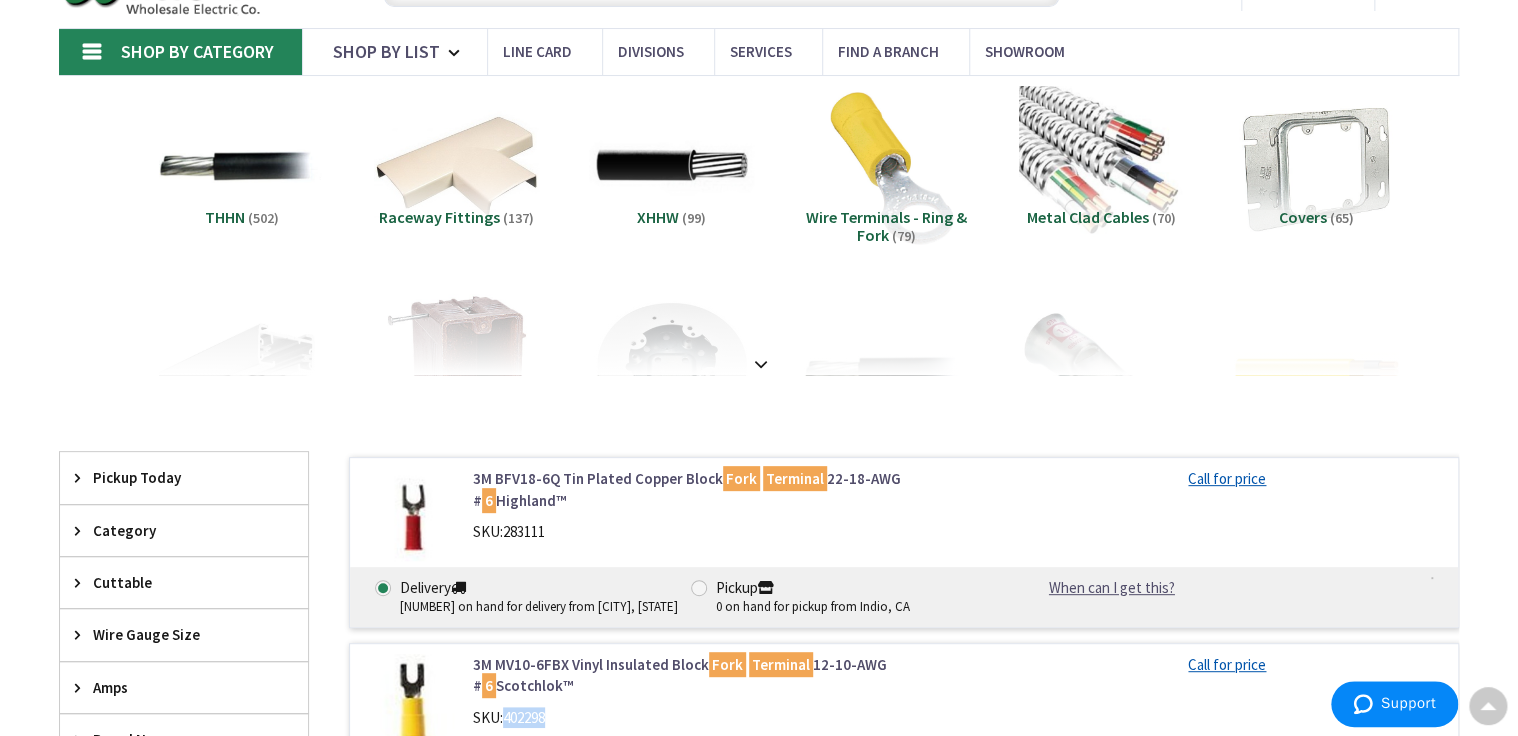 scroll, scrollTop: 0, scrollLeft: 0, axis: both 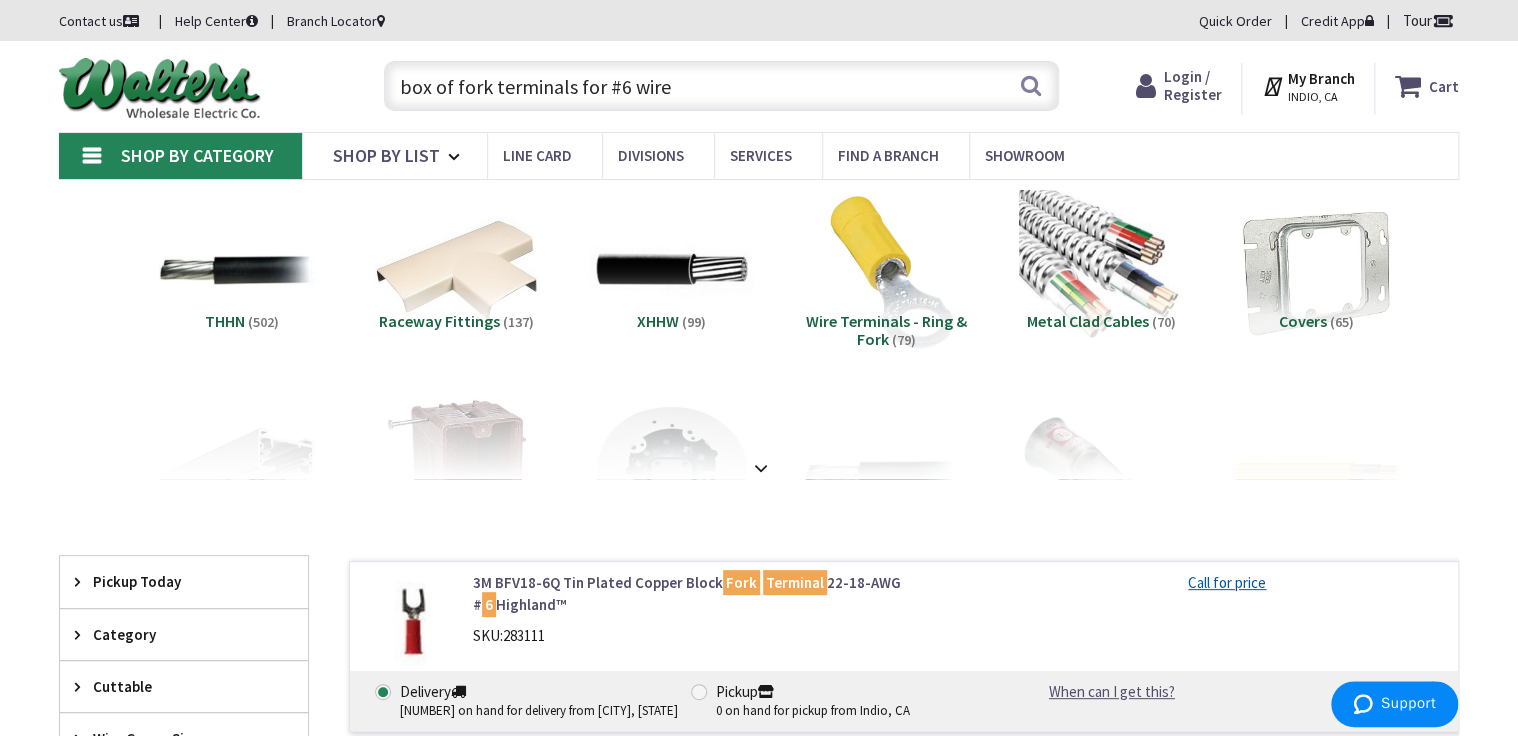 click on "box of fork terminals for #6 wire" at bounding box center (721, 86) 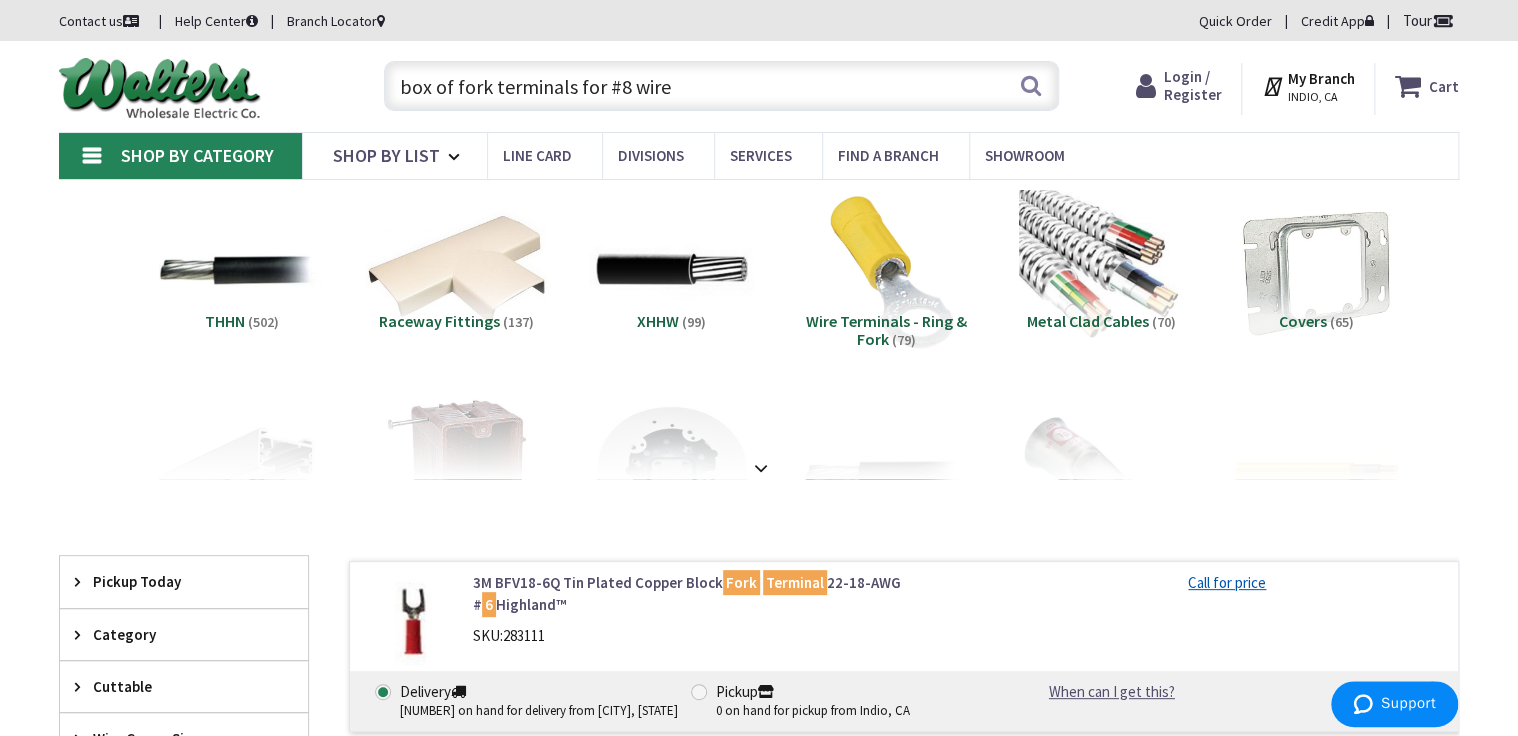 scroll, scrollTop: 240, scrollLeft: 0, axis: vertical 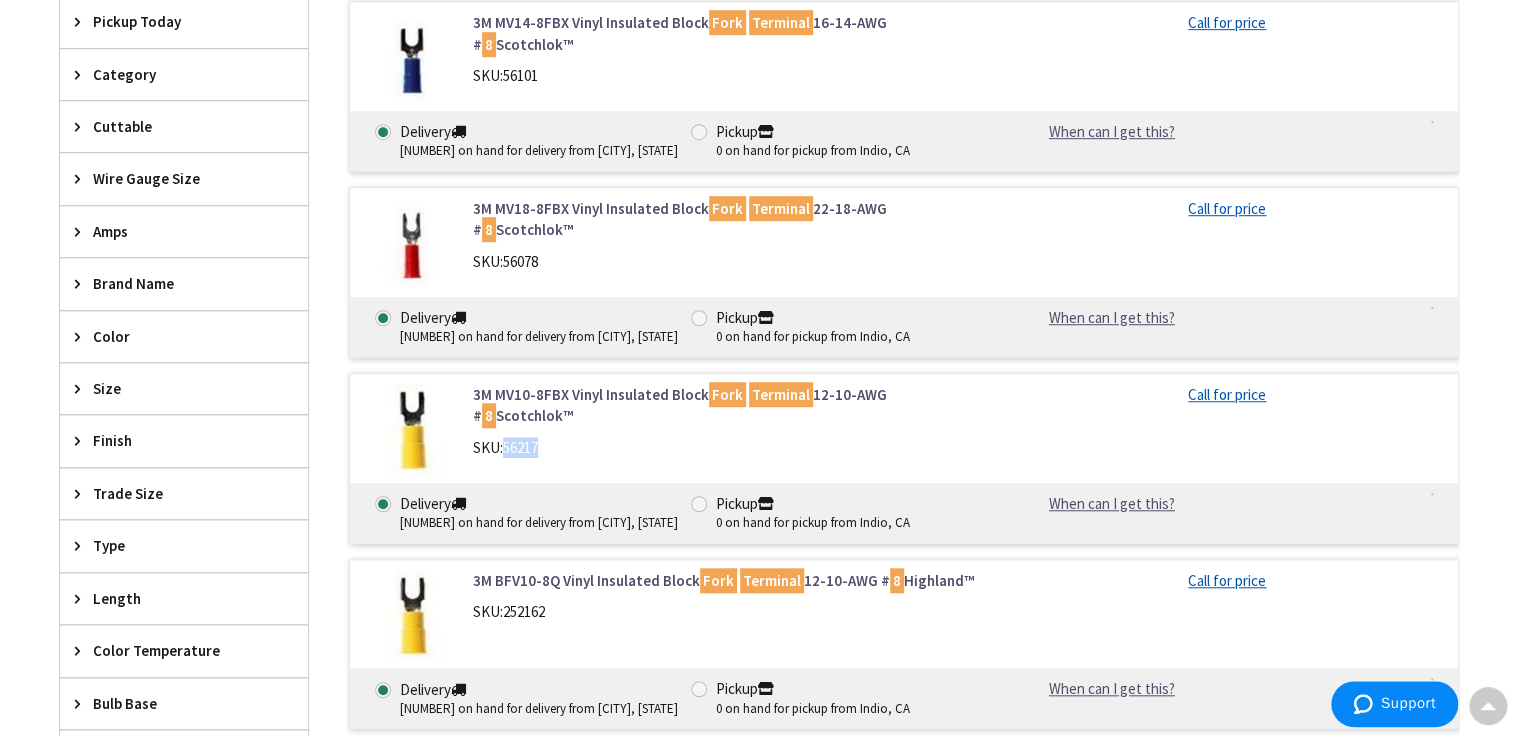 drag, startPoint x: 537, startPoint y: 425, endPoint x: 500, endPoint y: 429, distance: 37.215588 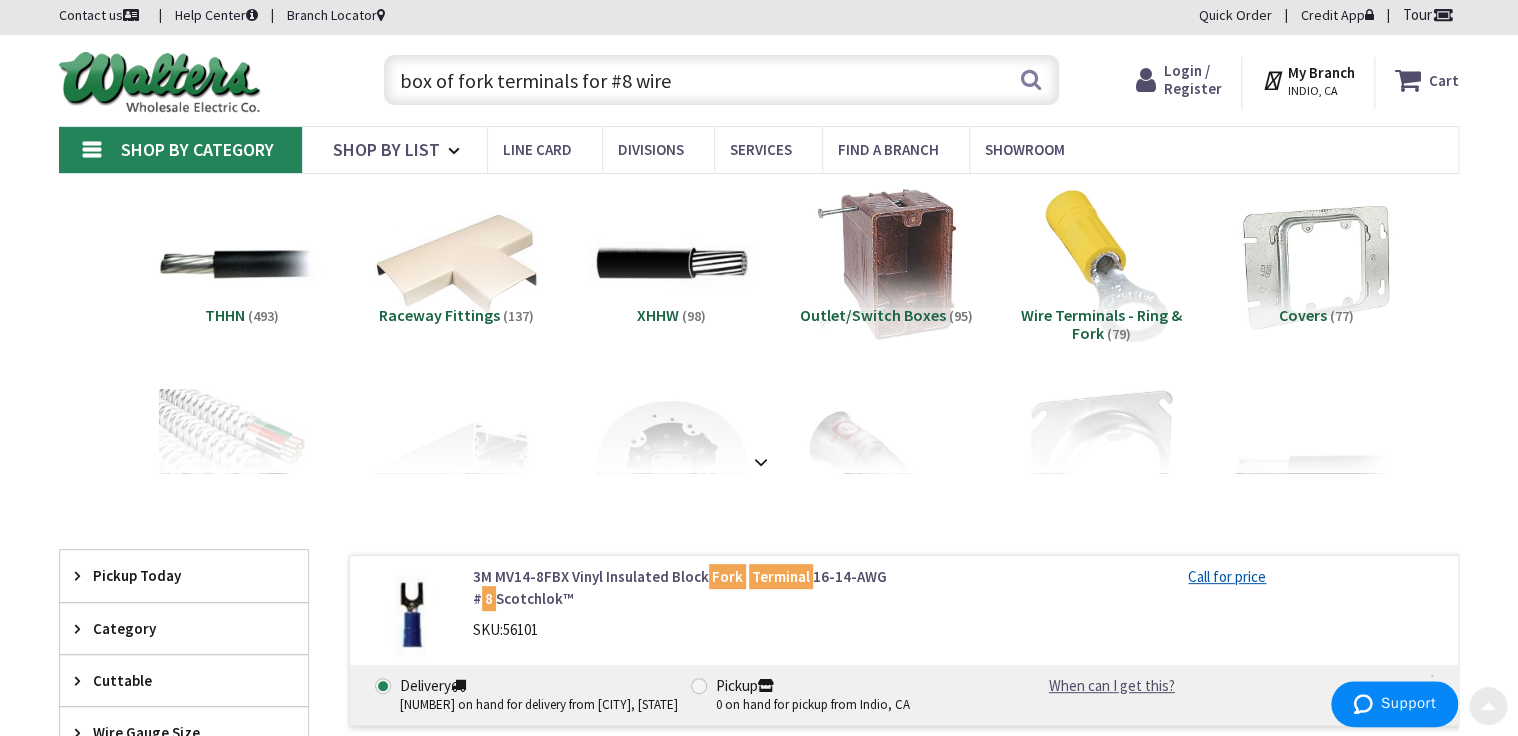 scroll, scrollTop: 0, scrollLeft: 0, axis: both 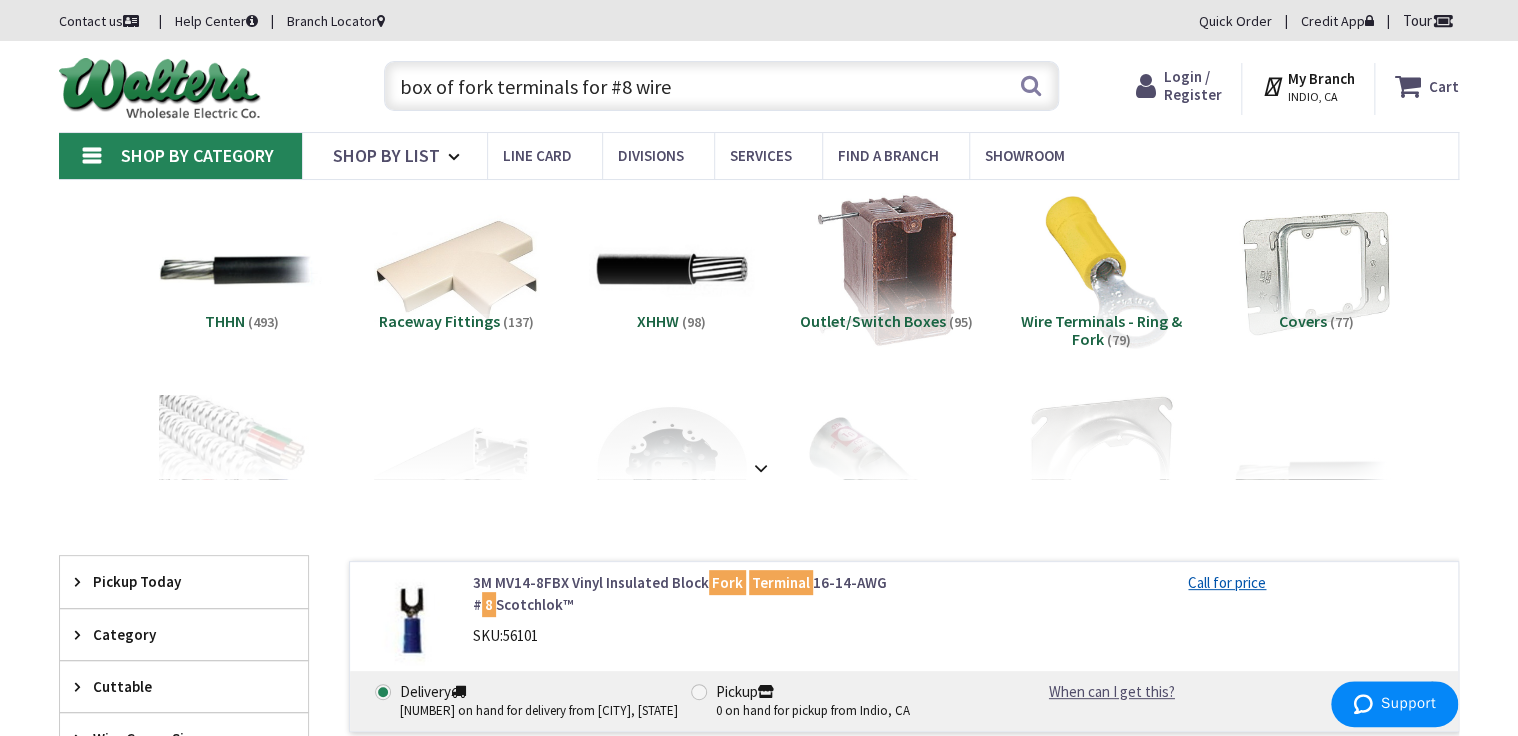 click on "box of fork terminals for #8 wire" at bounding box center (721, 86) 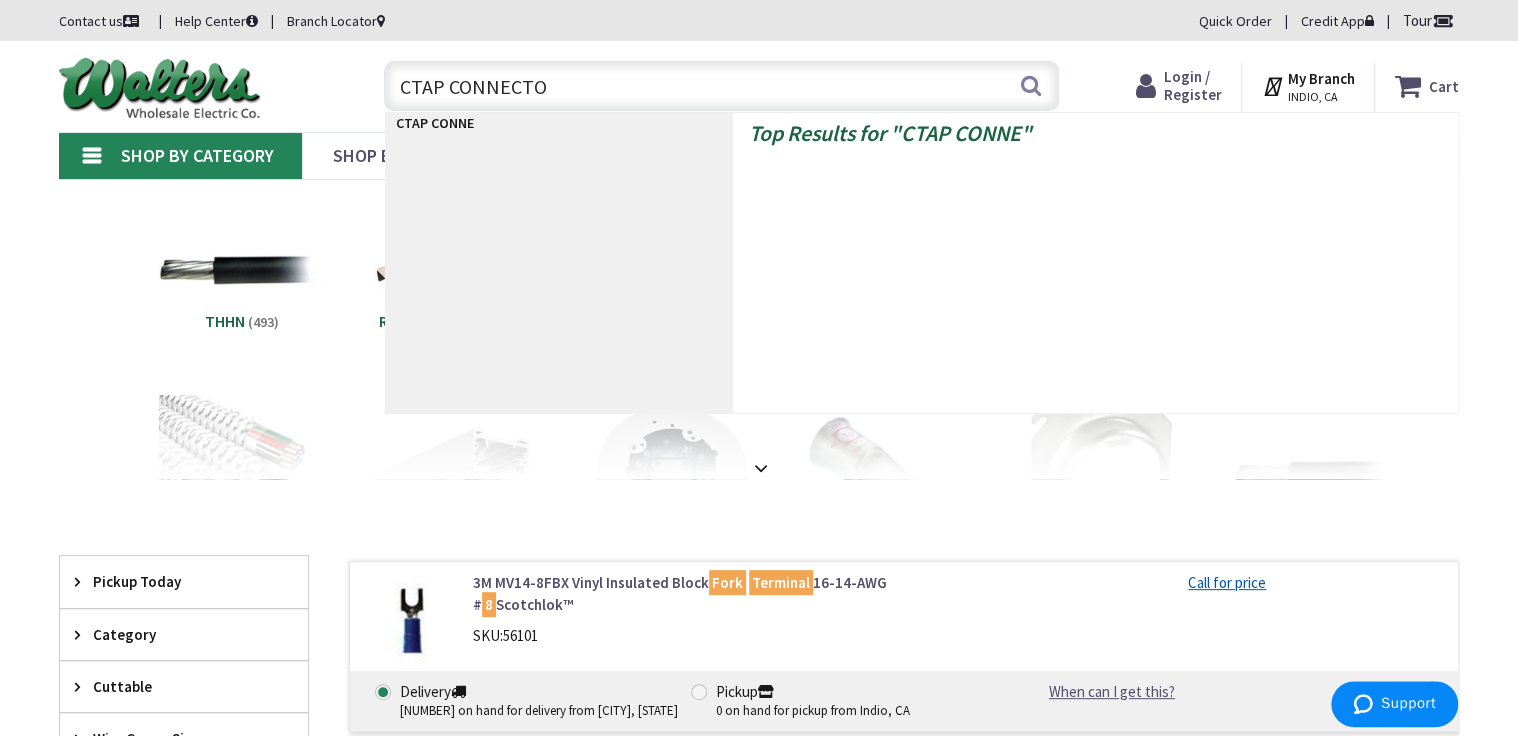 type on "CTAP CONNECTOR" 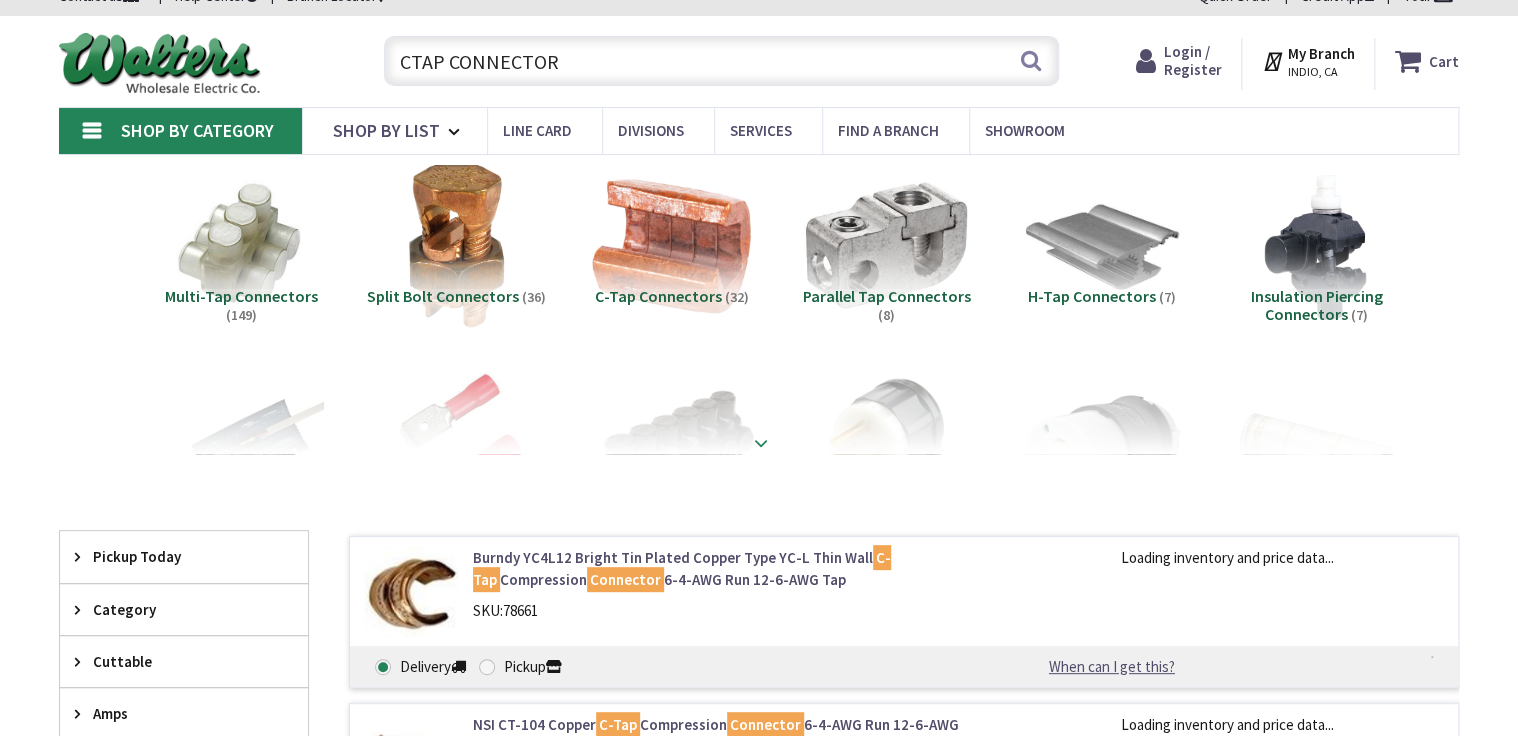 scroll, scrollTop: 160, scrollLeft: 0, axis: vertical 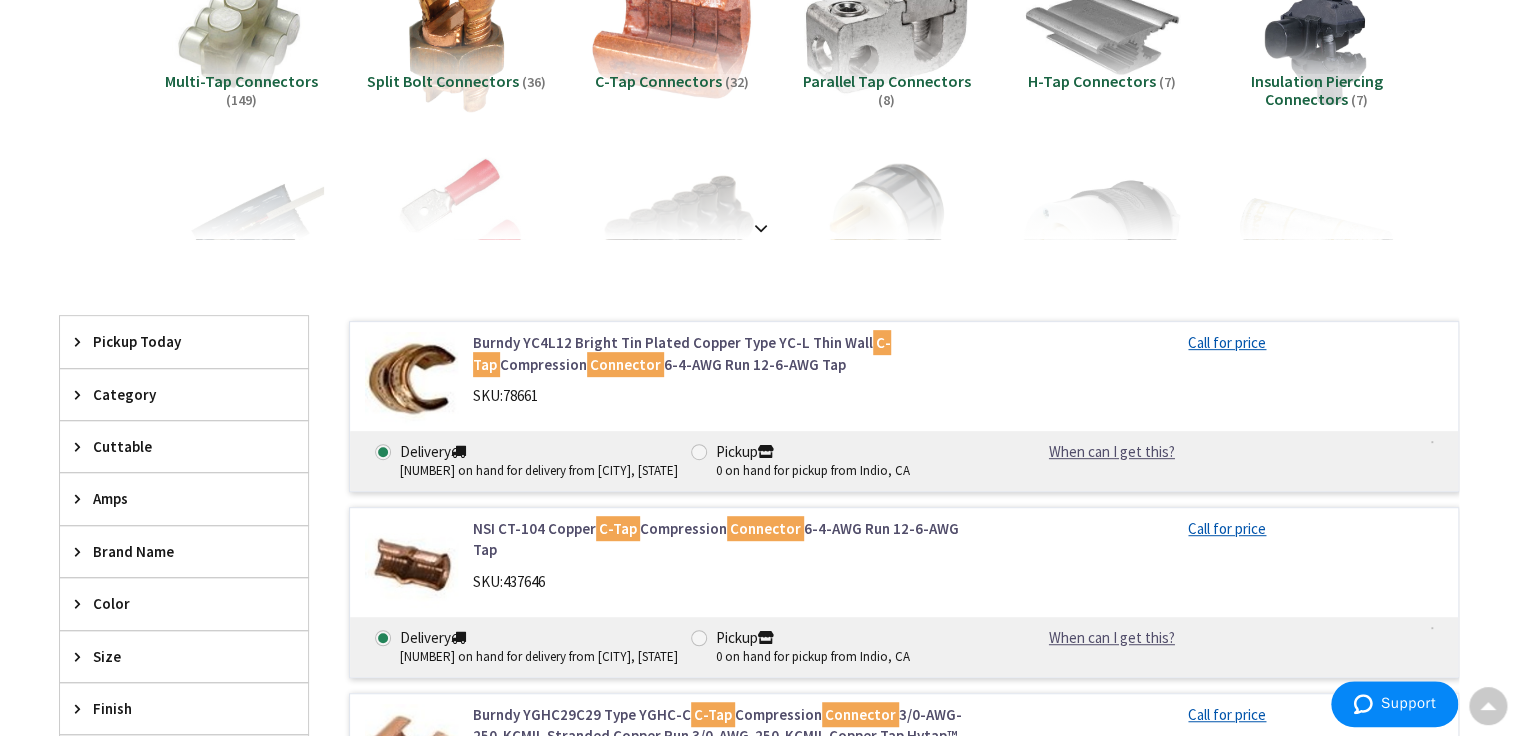 click on "Connector" at bounding box center [625, 364] 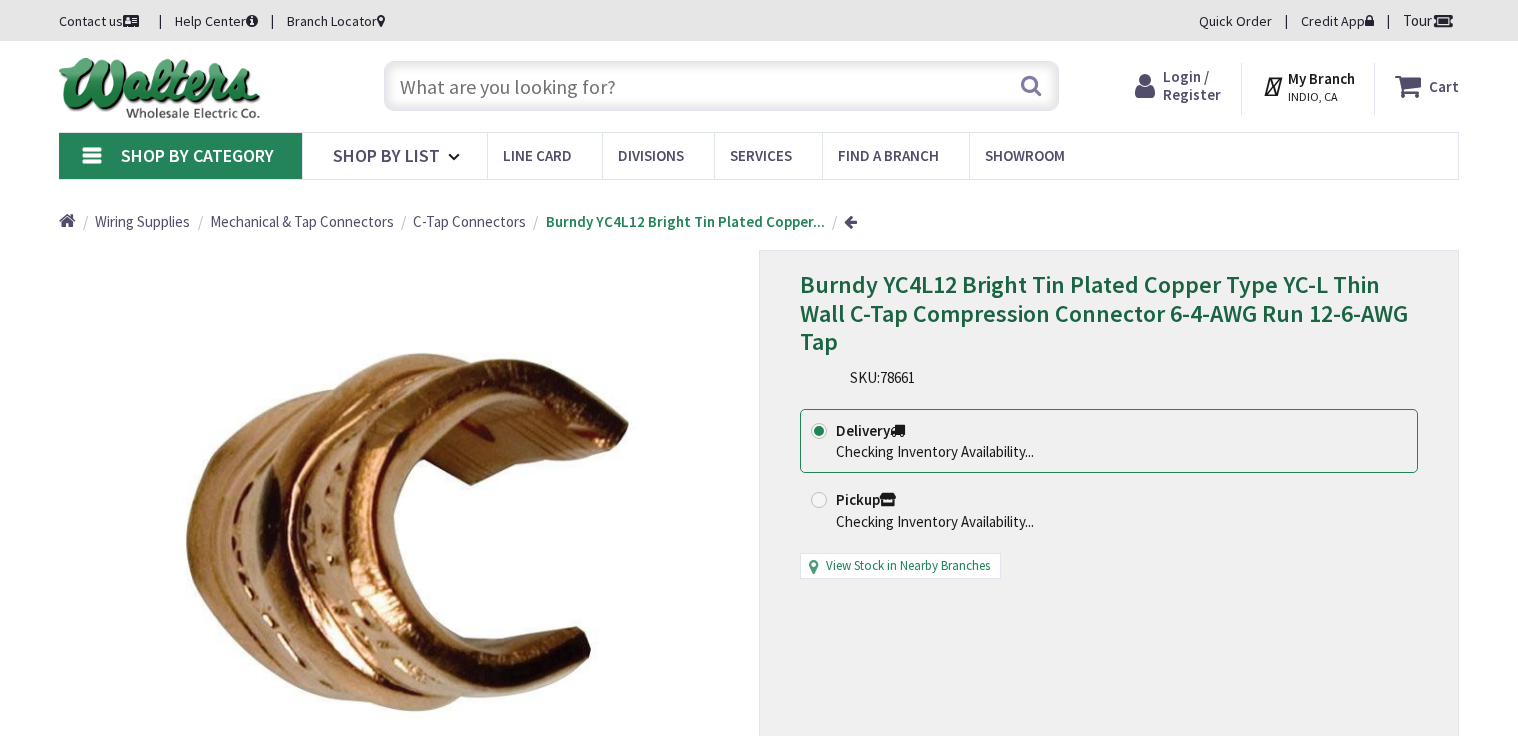 scroll, scrollTop: 0, scrollLeft: 0, axis: both 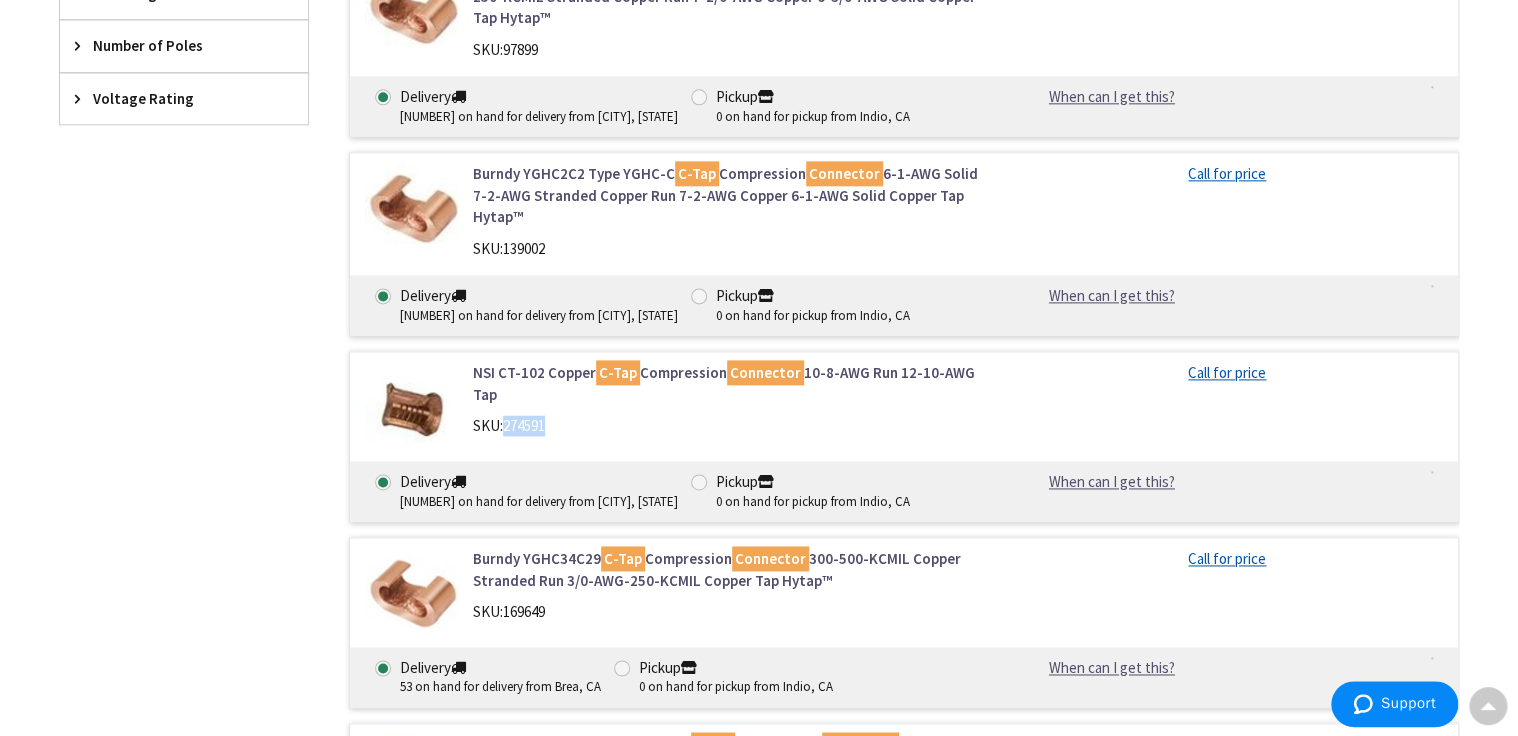 drag, startPoint x: 574, startPoint y: 436, endPoint x: 503, endPoint y: 437, distance: 71.00704 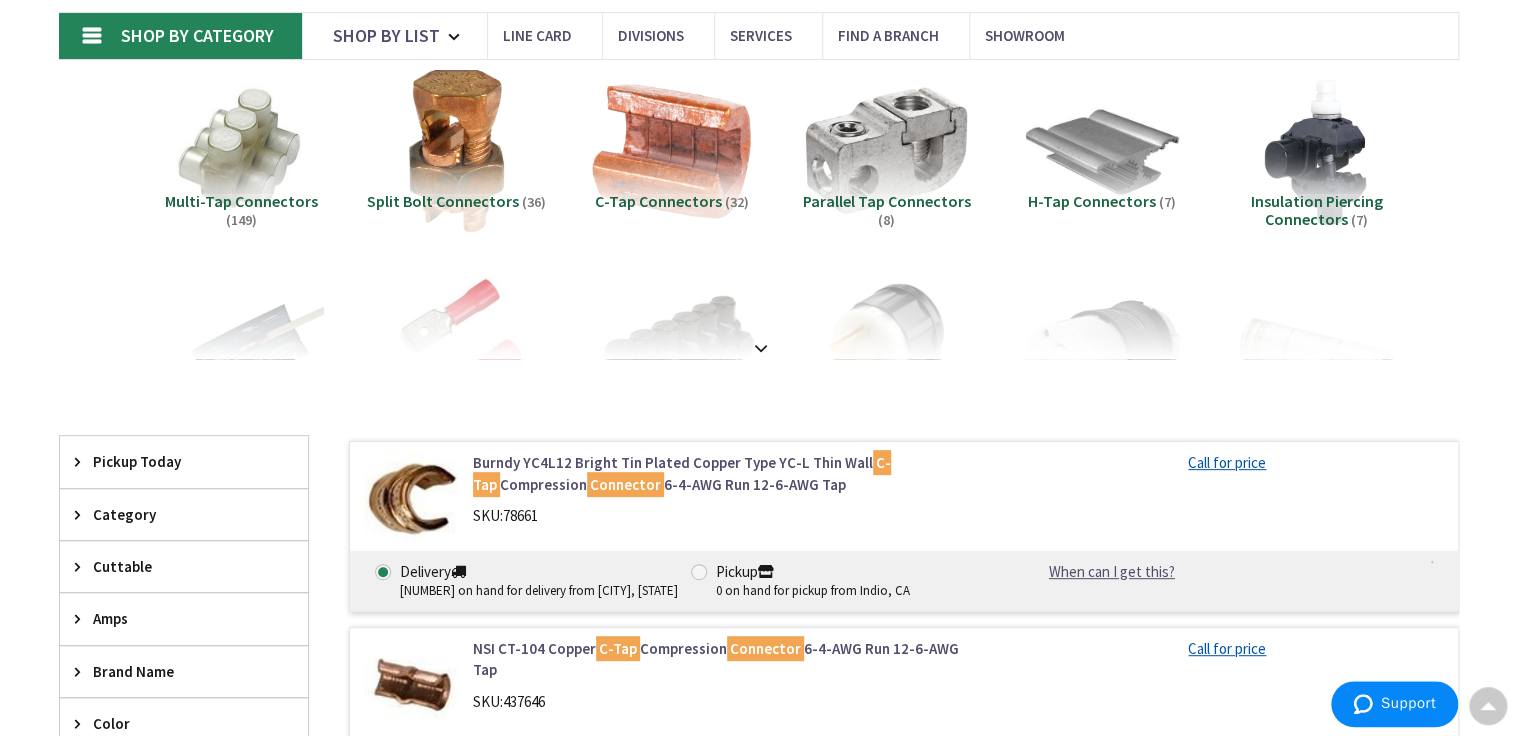 scroll, scrollTop: 0, scrollLeft: 0, axis: both 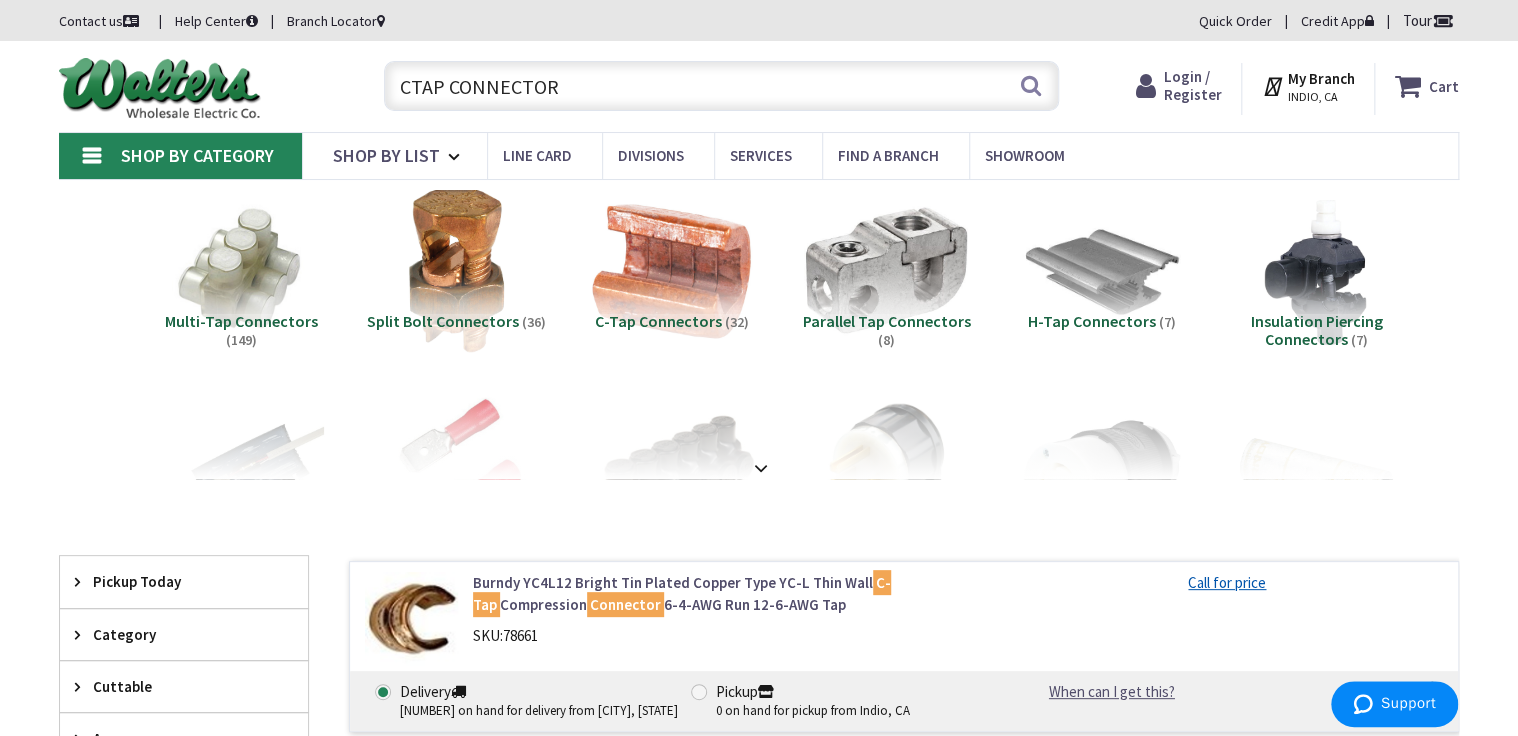 click on "CTAP CONNECTOR" at bounding box center [721, 86] 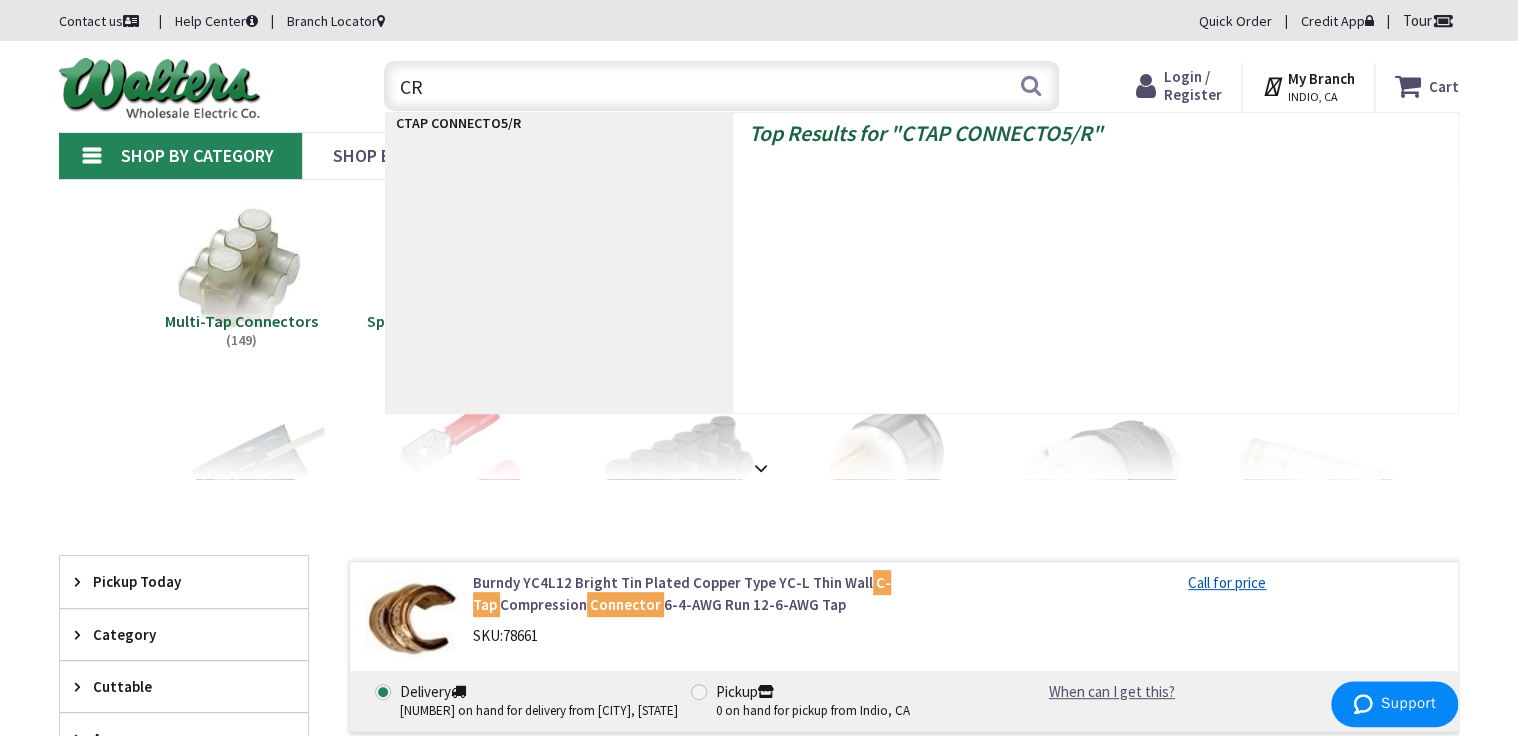 type on "R" 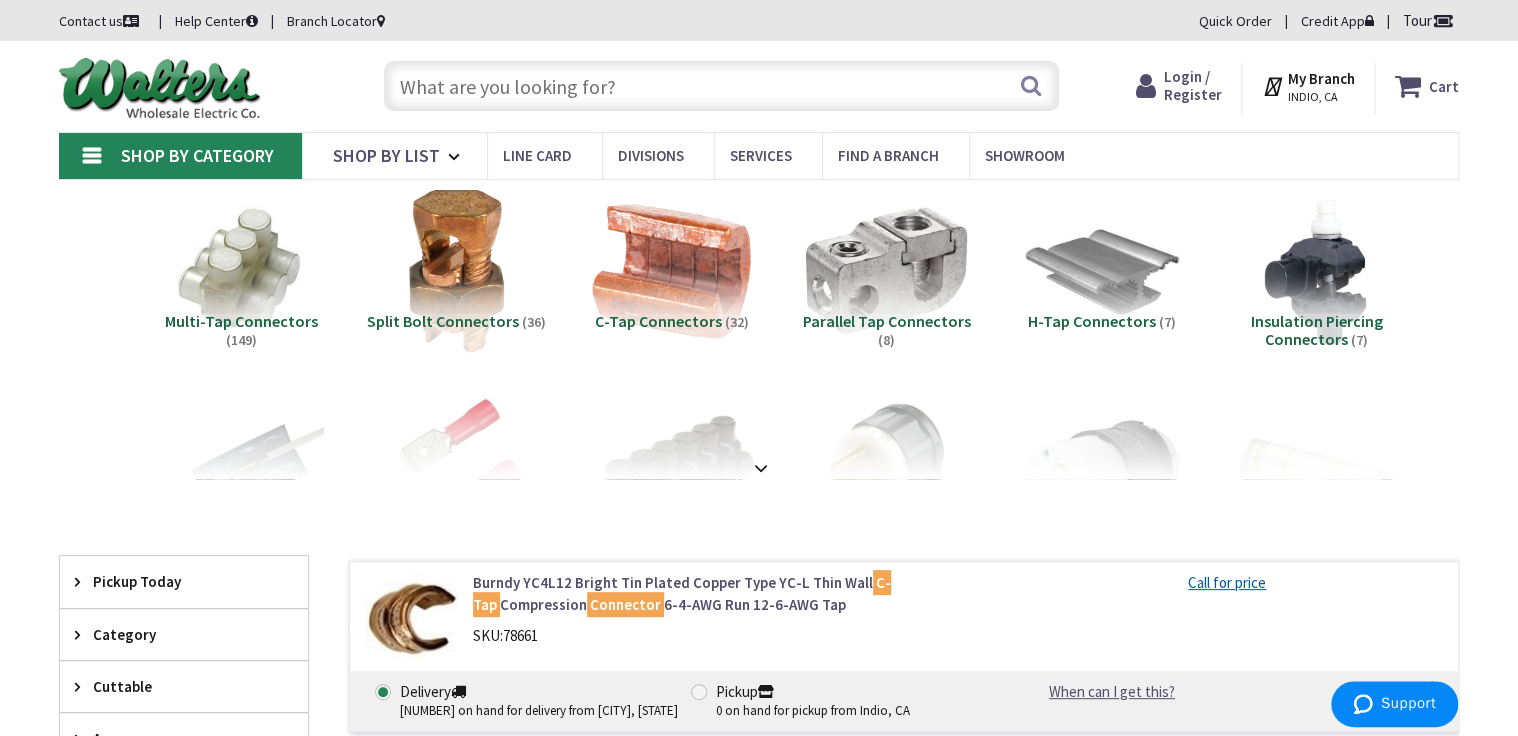type on "5" 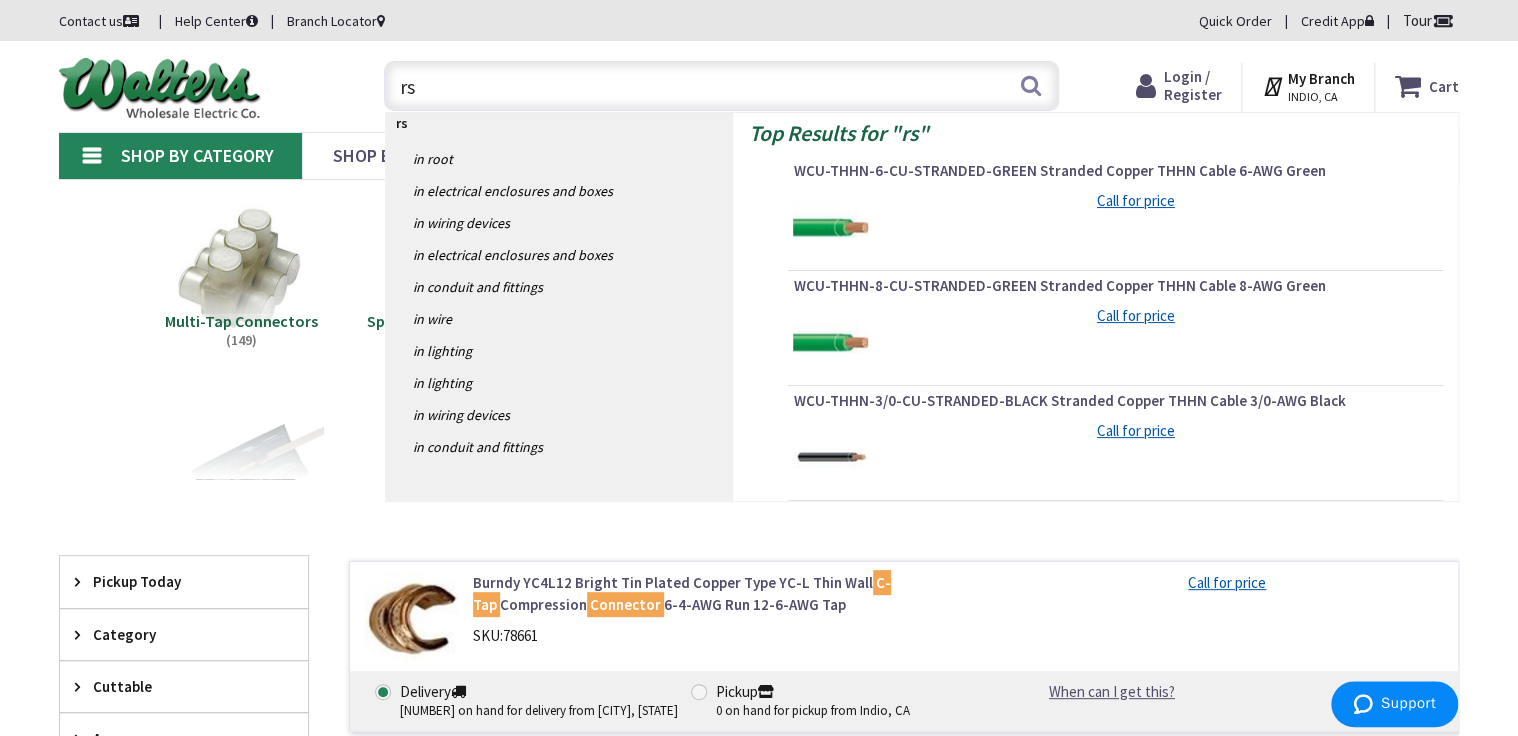 type on "r" 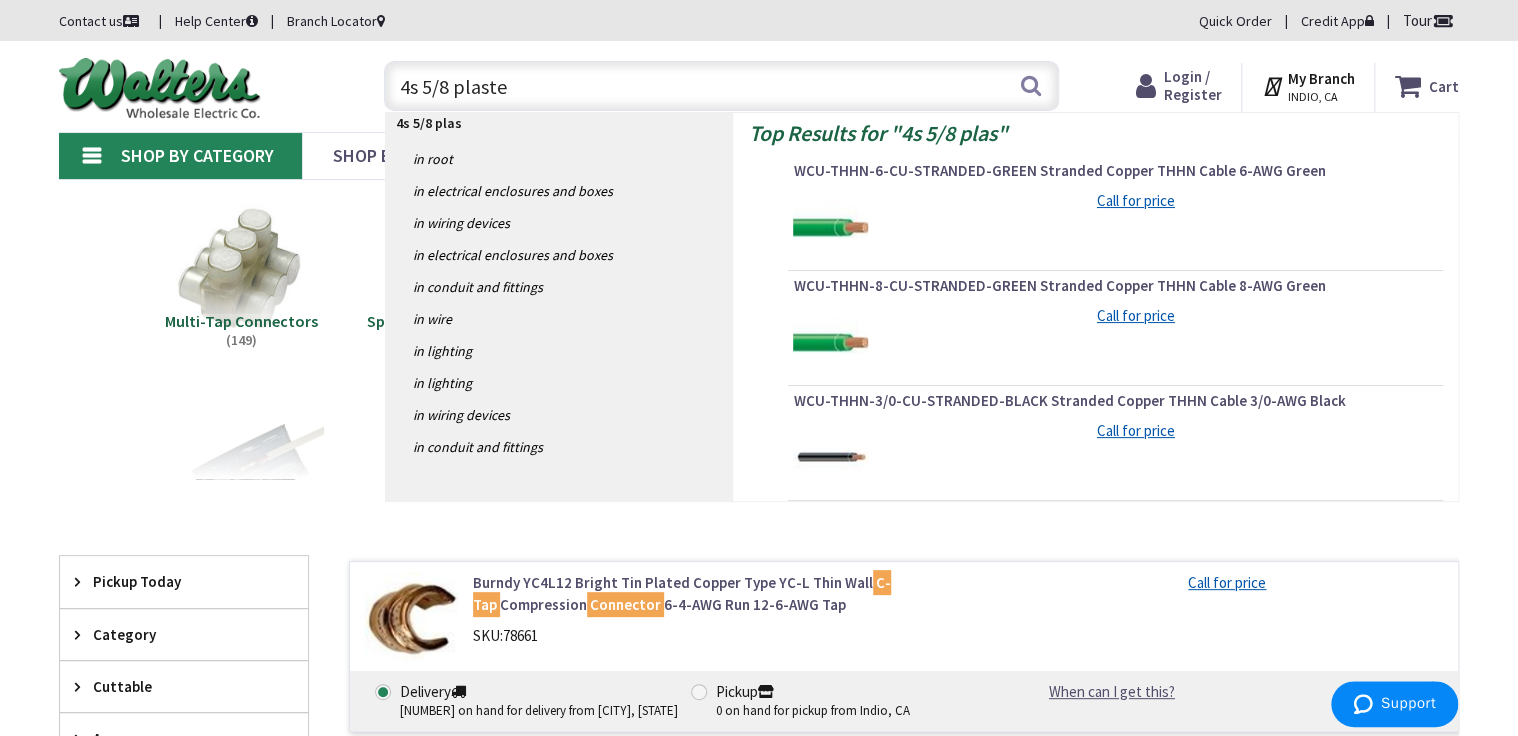 type on "4s 5/8 plaster" 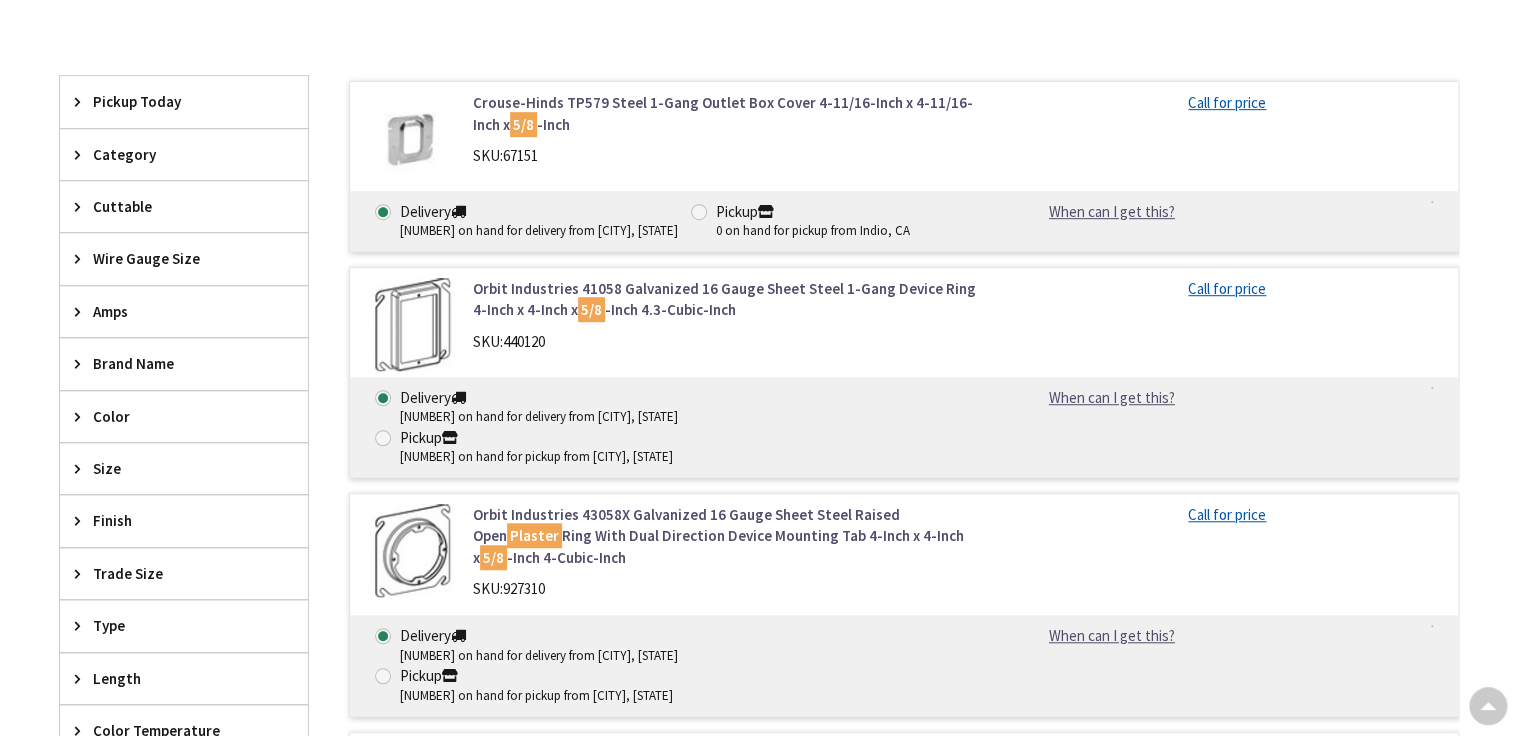 scroll, scrollTop: 480, scrollLeft: 0, axis: vertical 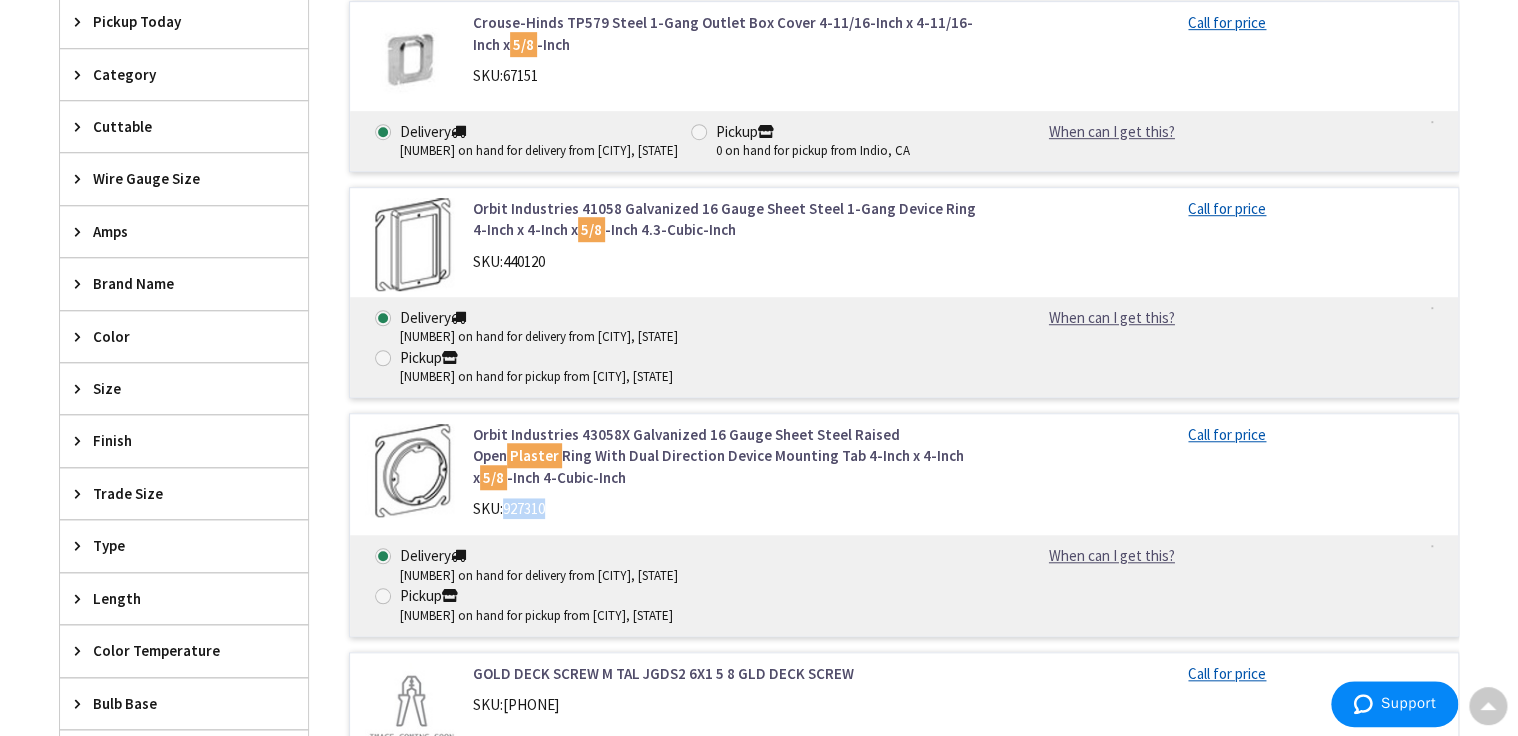 drag, startPoint x: 583, startPoint y: 467, endPoint x: 508, endPoint y: 474, distance: 75.32596 